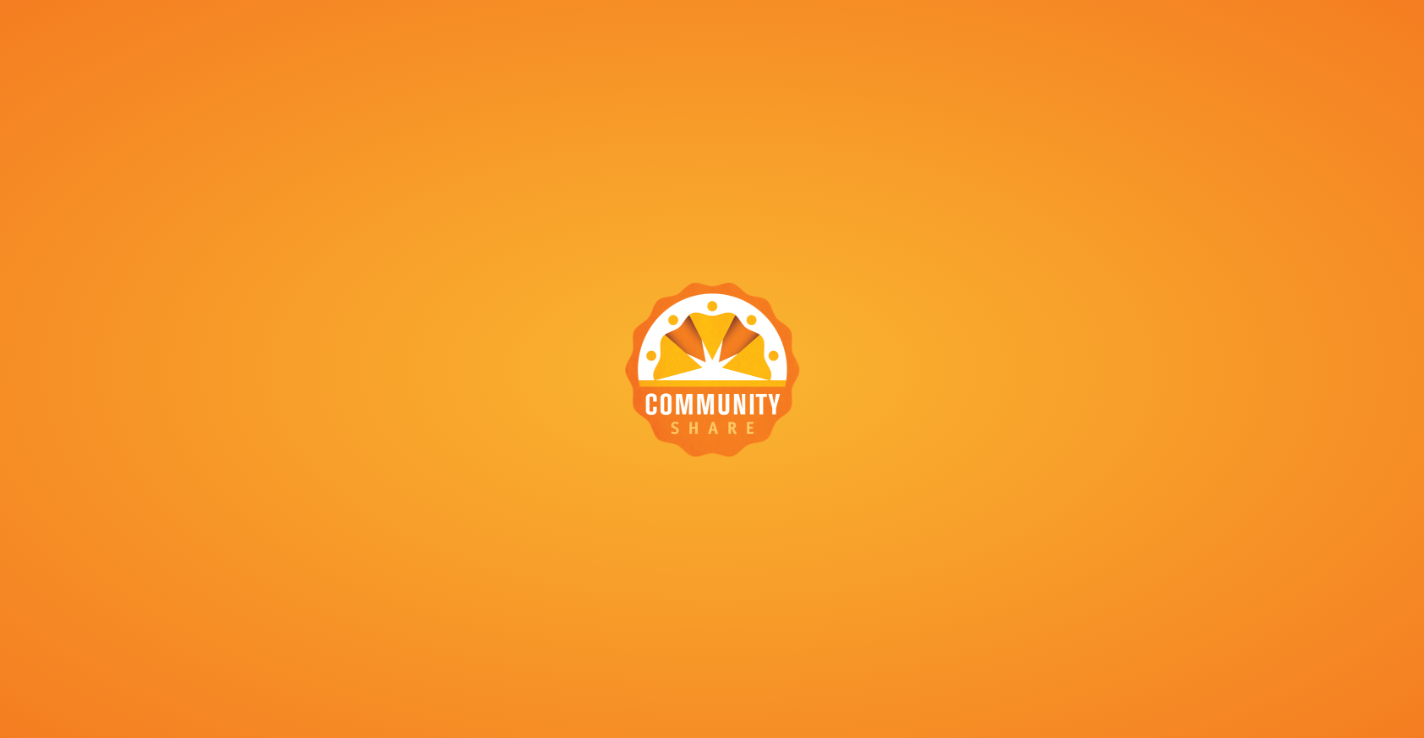 scroll, scrollTop: 0, scrollLeft: 0, axis: both 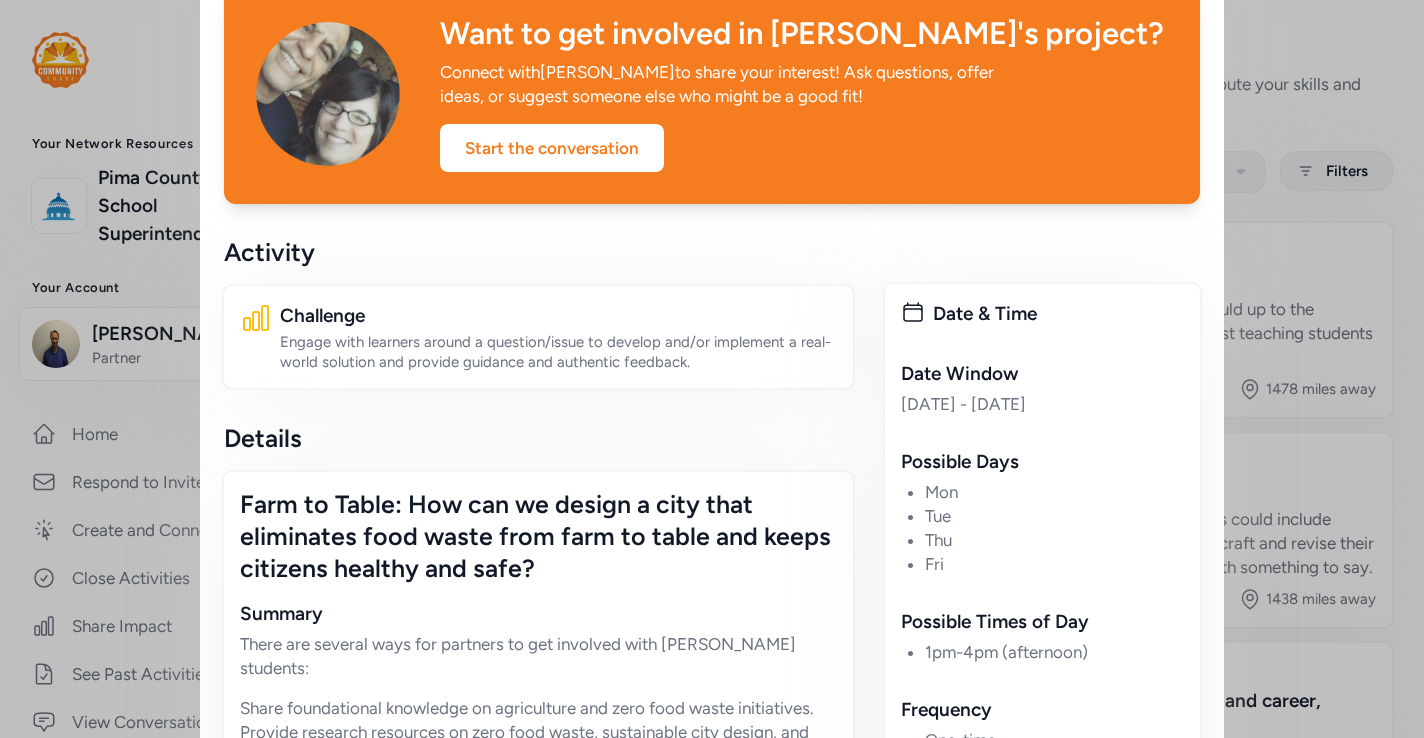 click on "Start the conversation" at bounding box center [552, 148] 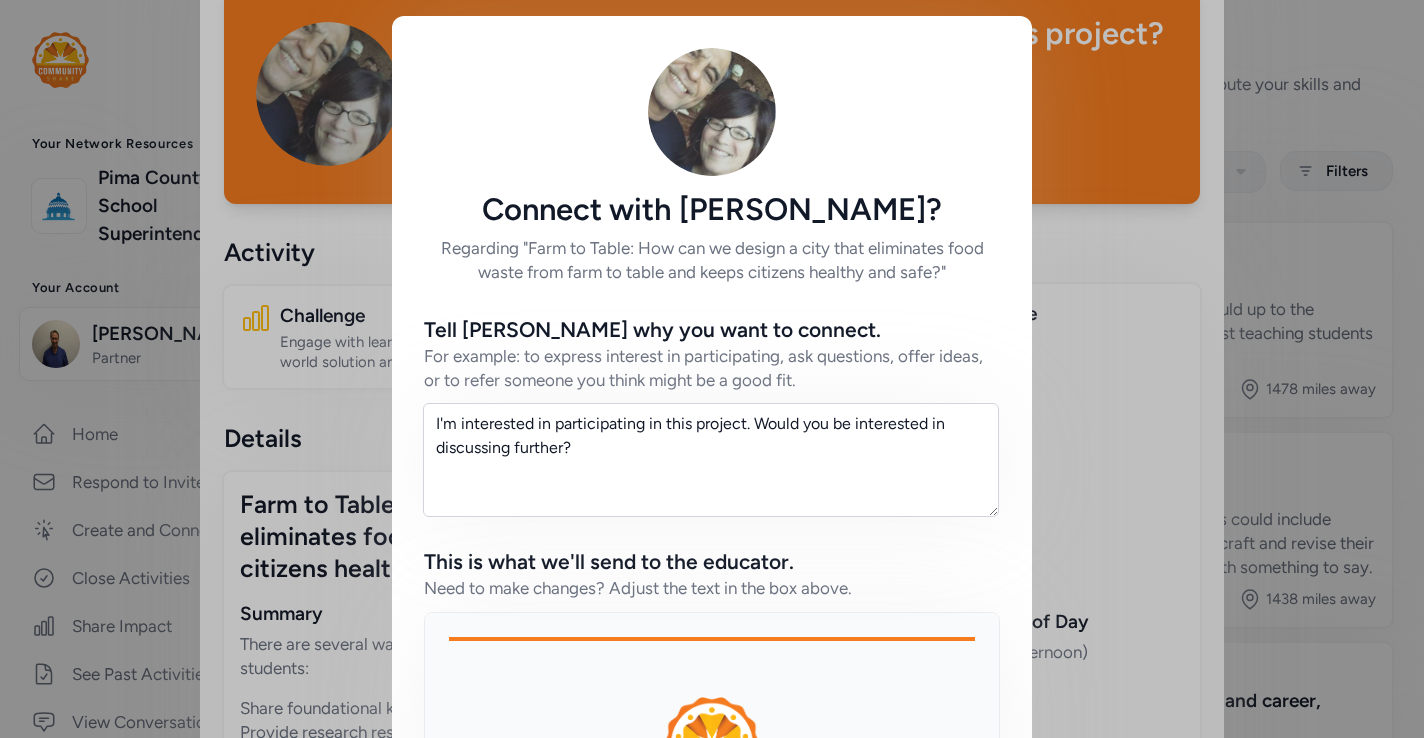 scroll, scrollTop: 94, scrollLeft: 0, axis: vertical 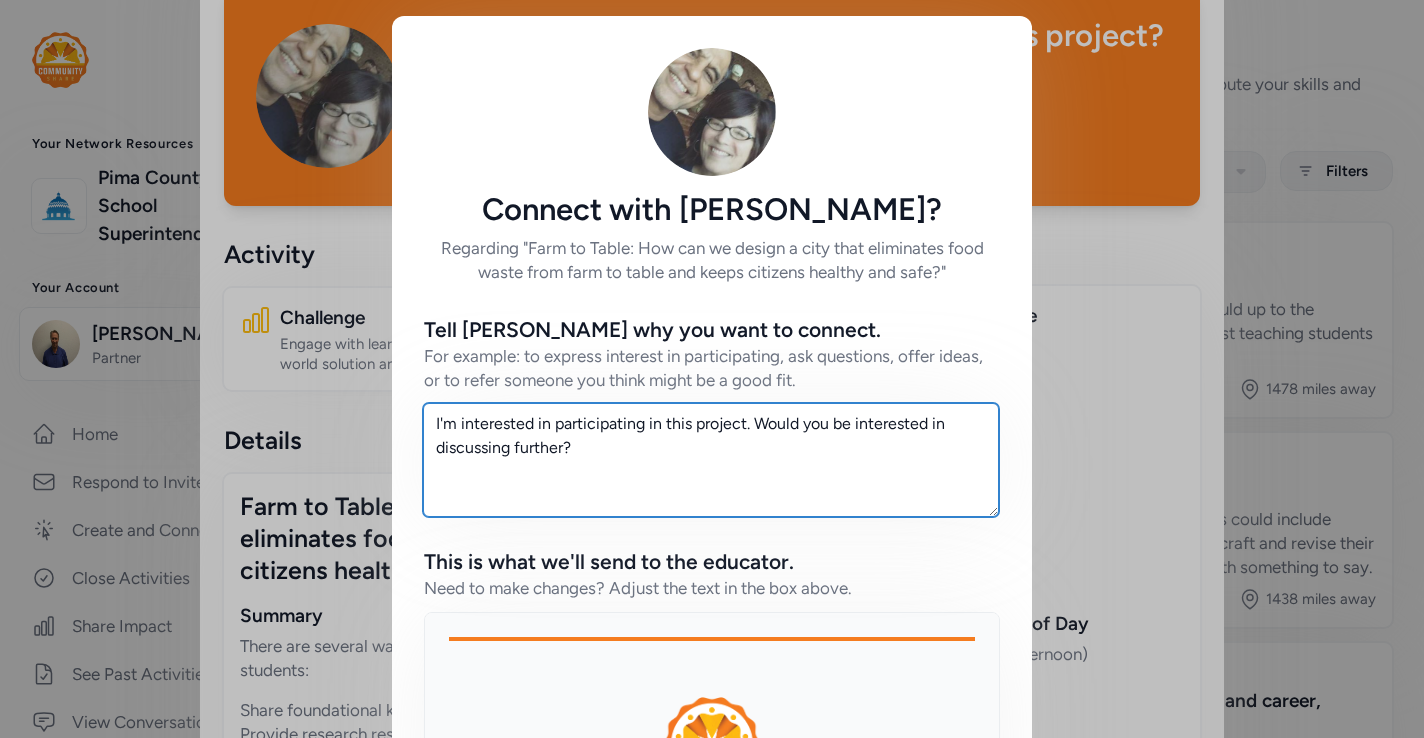 click on "I'm interested in participating in this project. Would you be interested in discussing further?" at bounding box center (711, 460) 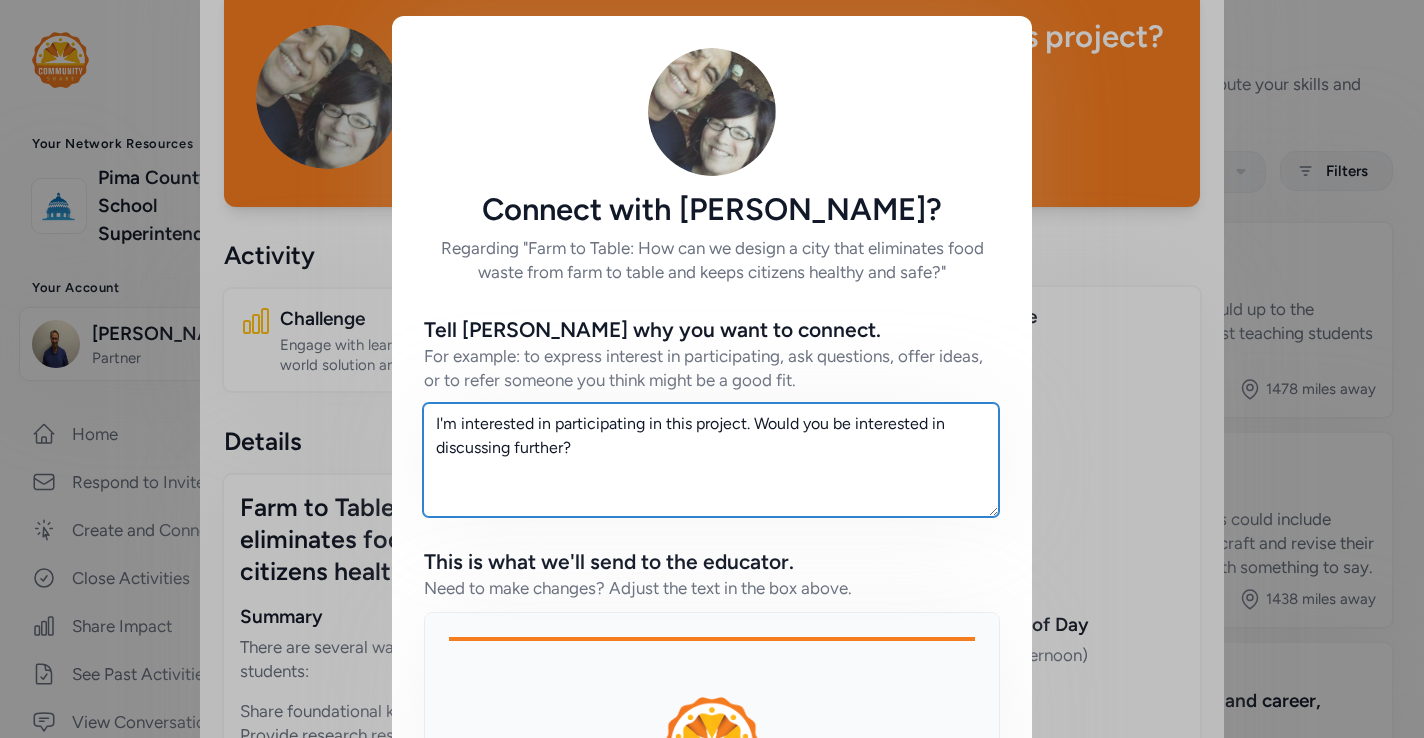 scroll, scrollTop: 99, scrollLeft: 0, axis: vertical 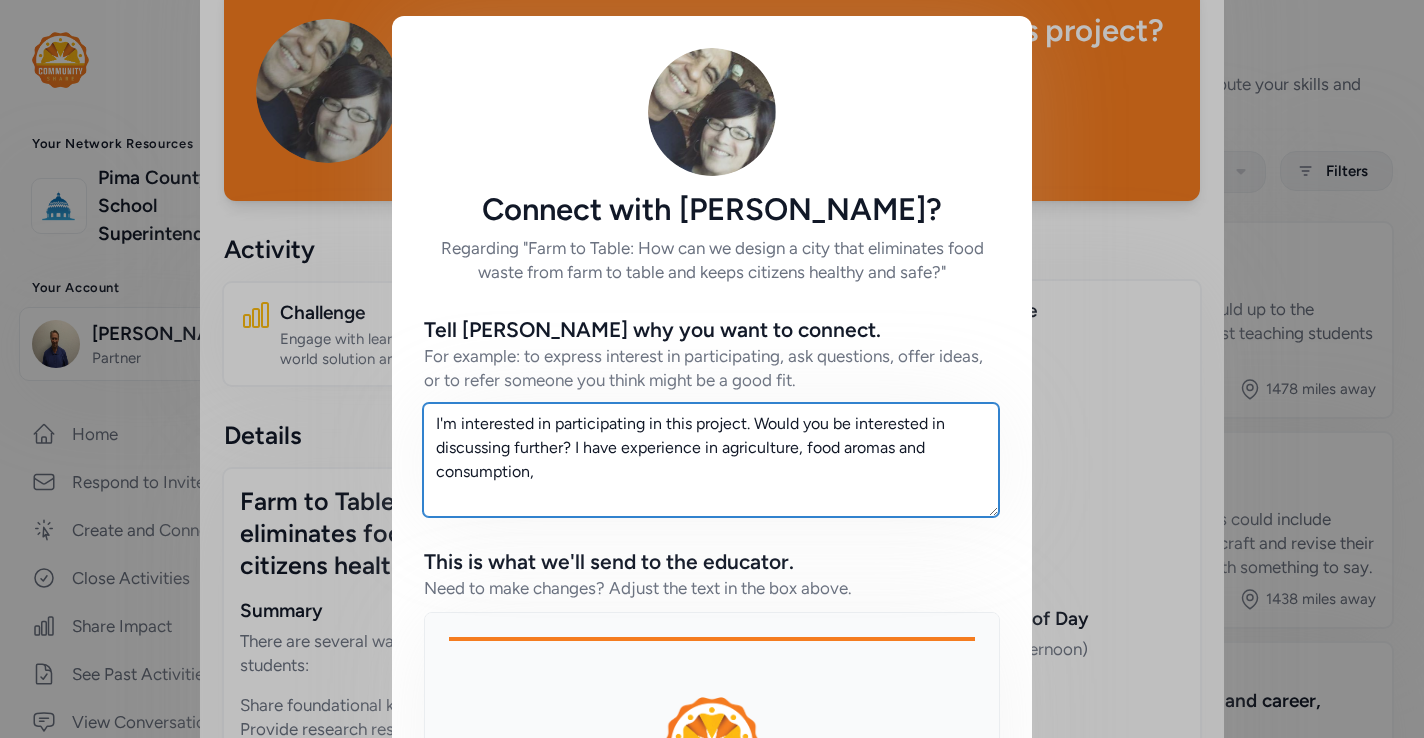 click on "I'm interested in participating in this project. Would you be interested in discussing further? I have experience in agriculture, food aromas and consumption," at bounding box center [711, 460] 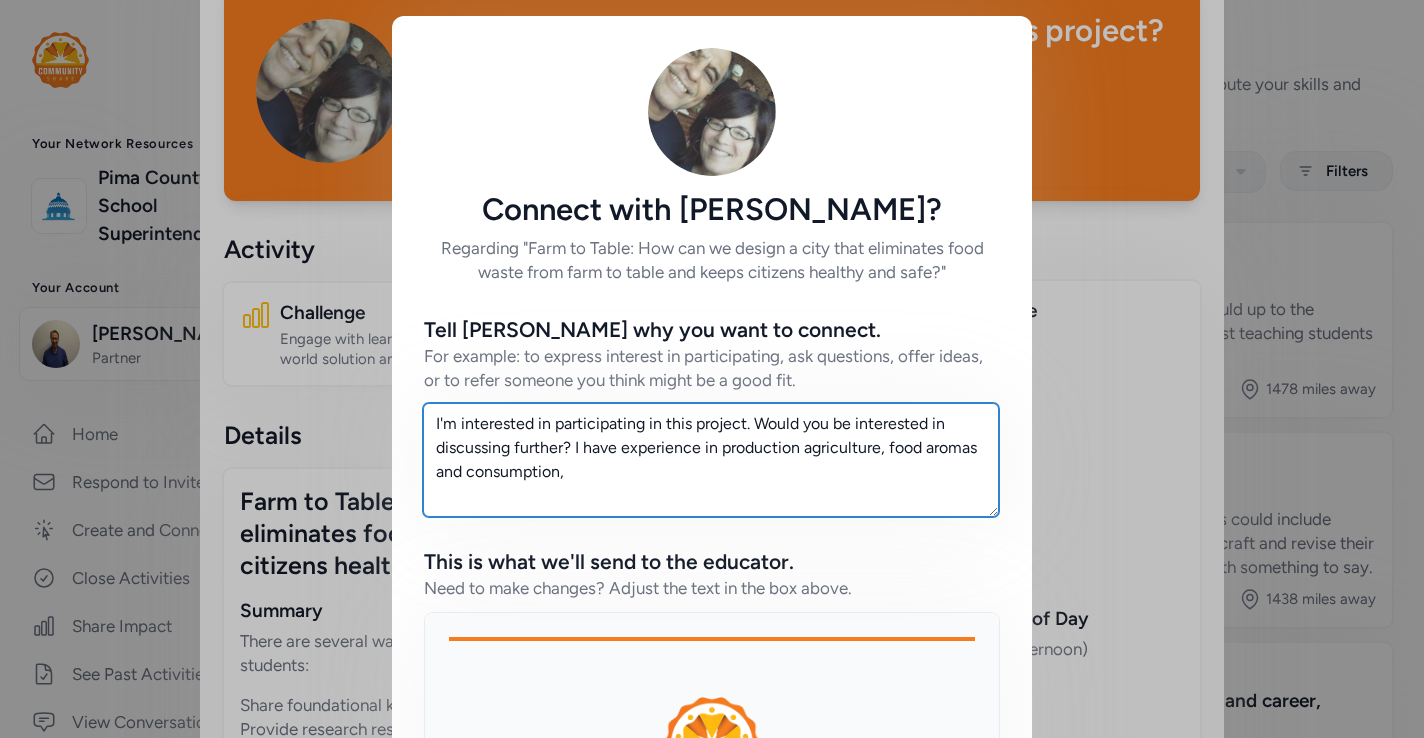click on "I'm interested in participating in this project. Would you be interested in discussing further? I have experience in production agriculture, food aromas and consumption," at bounding box center (711, 460) 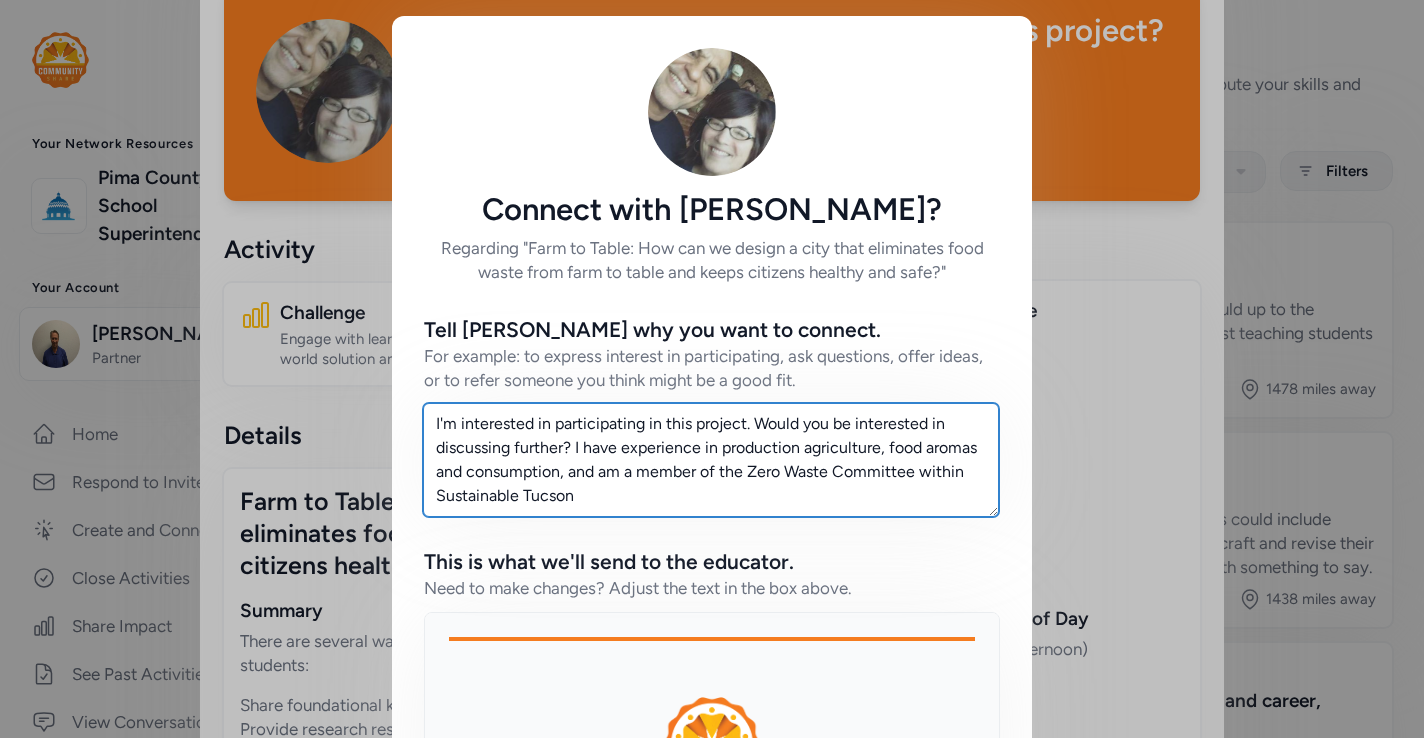 click on "I'm interested in participating in this project. Would you be interested in discussing further? I have experience in production agriculture, food aromas and consumption, and am a member of the Zero Waste Committee within Sustainable Tucson" at bounding box center (711, 460) 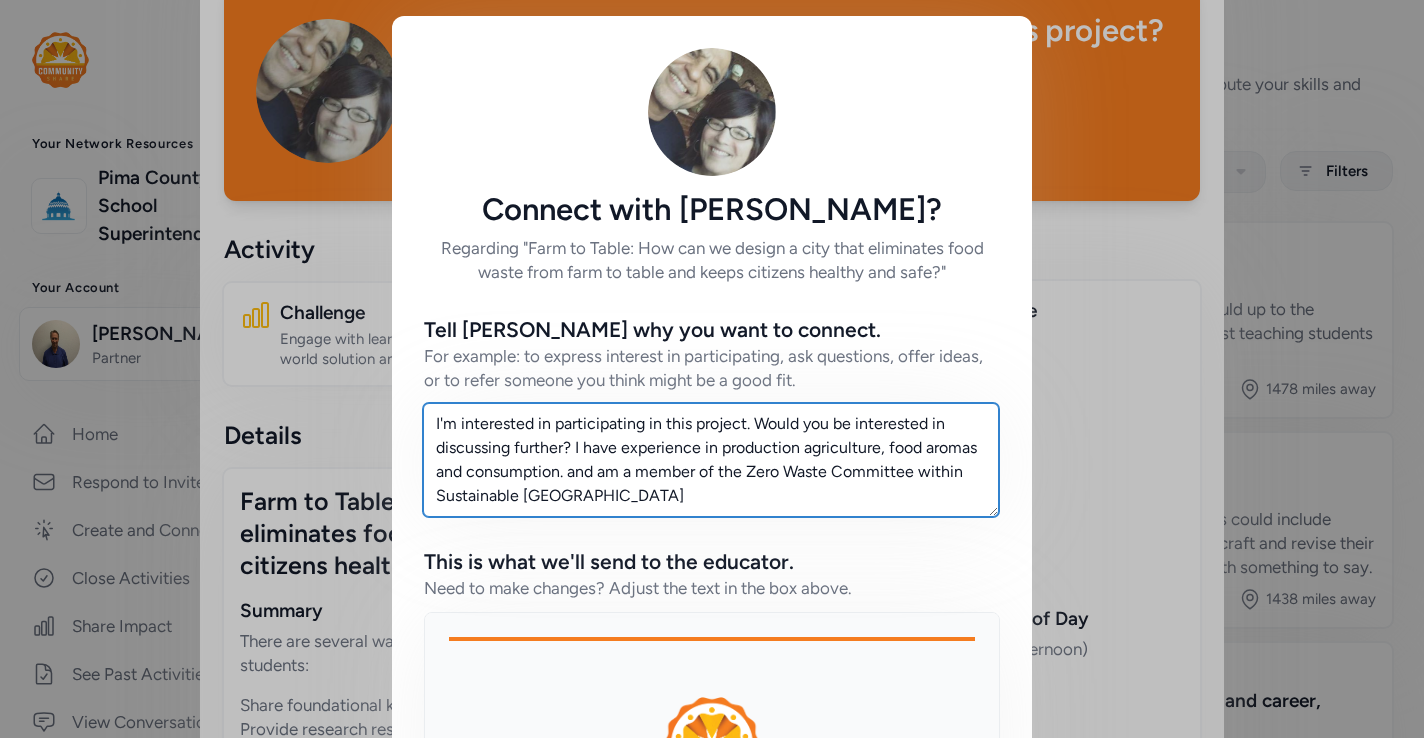 drag, startPoint x: 596, startPoint y: 471, endPoint x: 571, endPoint y: 474, distance: 25.179358 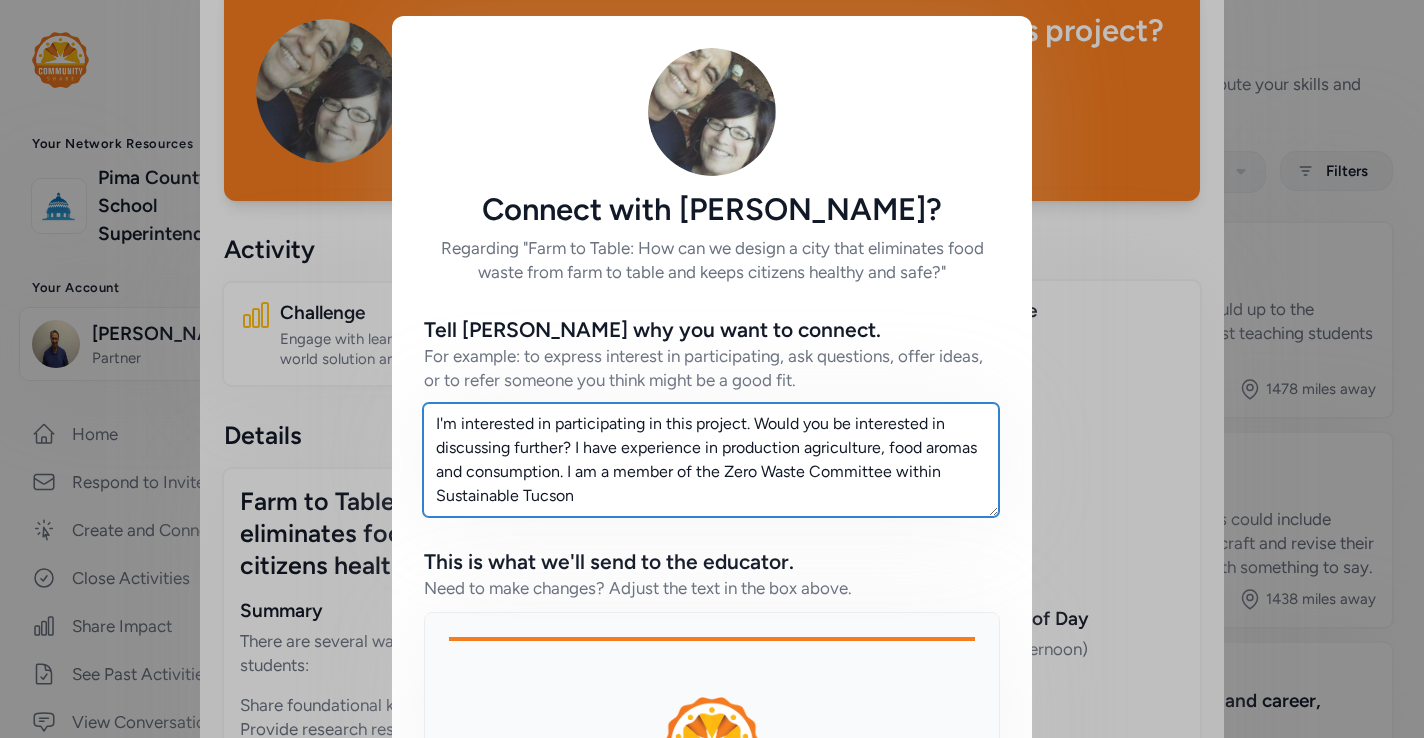 scroll, scrollTop: 0, scrollLeft: 0, axis: both 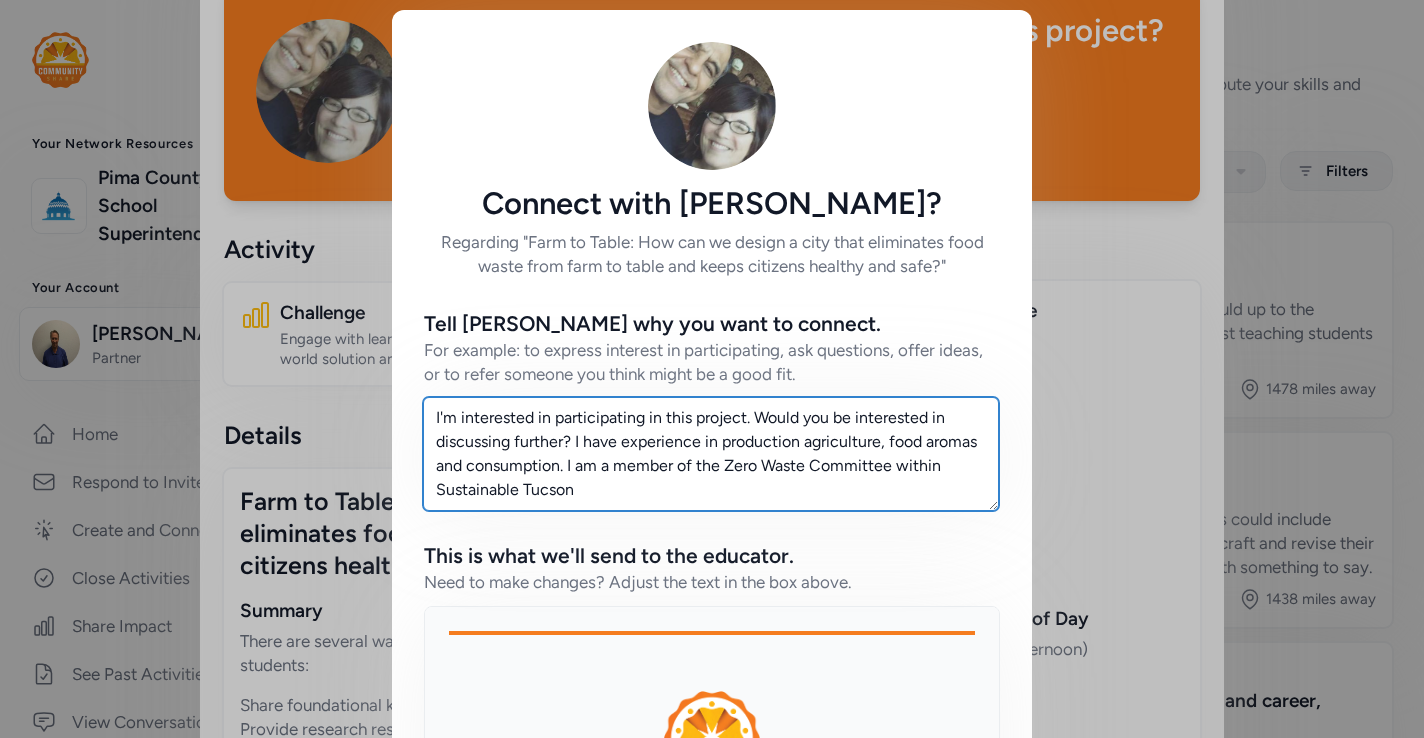 click on "I'm interested in participating in this project. Would you be interested in discussing further? I have experience in production agriculture, food aromas and consumption. I am a member of the Zero Waste Committee within Sustainable Tucson" at bounding box center [711, 454] 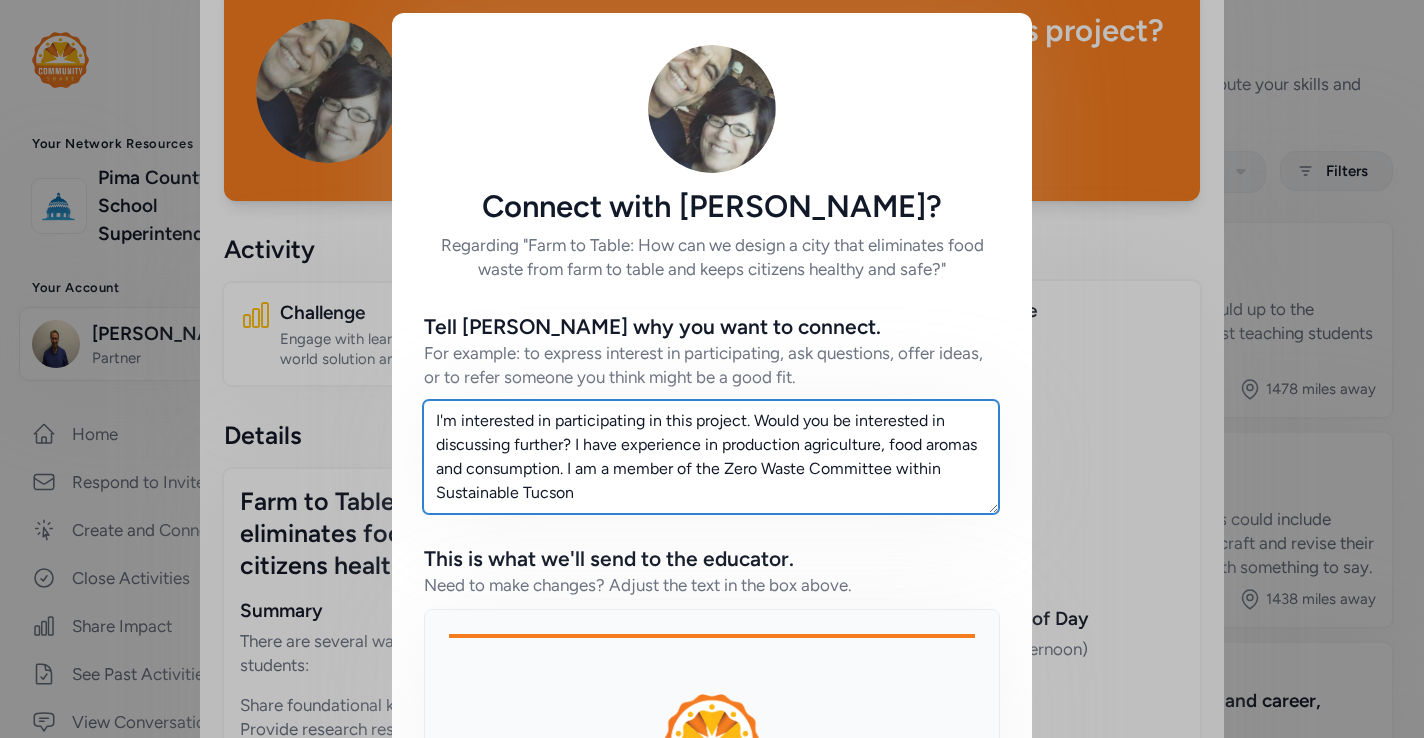 scroll, scrollTop: 0, scrollLeft: 0, axis: both 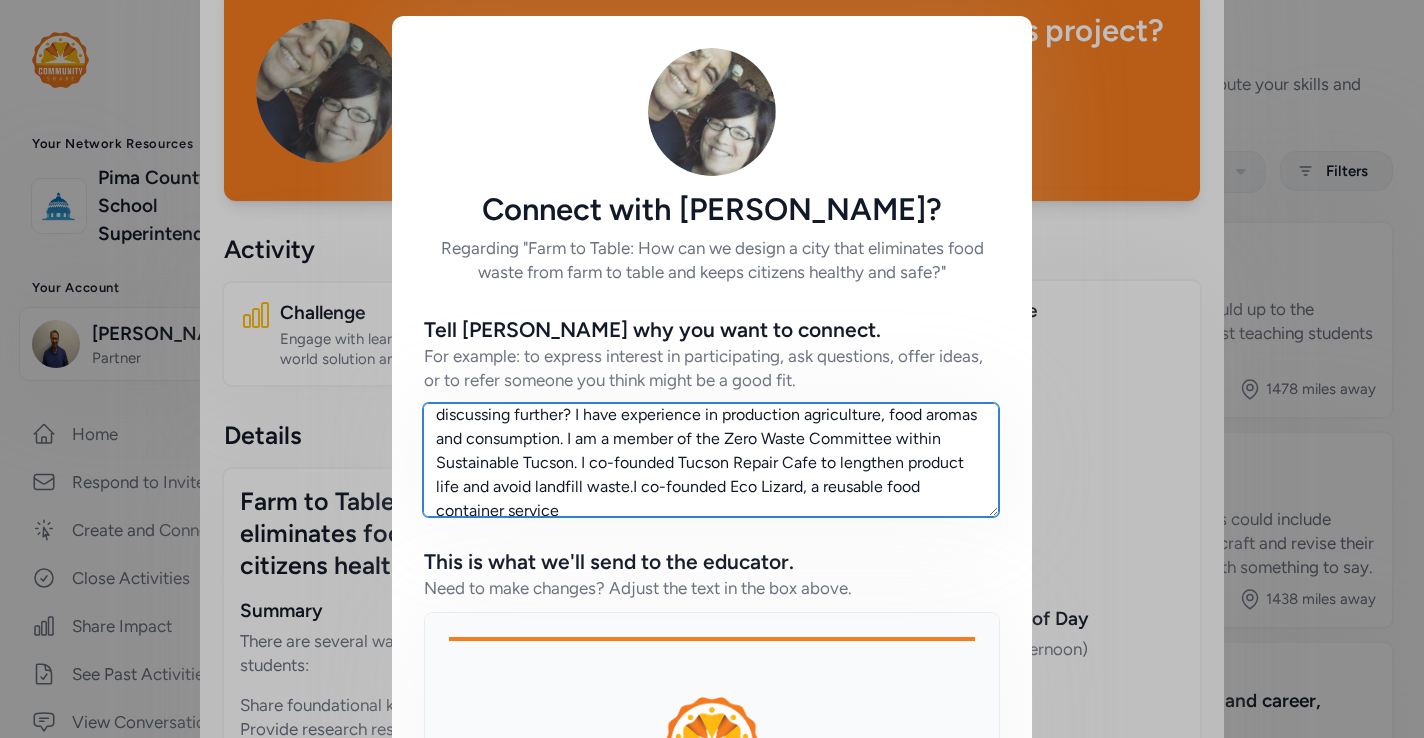 click on "I'm interested in participating in this project. Would you be interested in discussing further? I have experience in production agriculture, food aromas and consumption. I am a member of the Zero Waste Committee within Sustainable Tucson. I co-founded Tucson Repair Cafe to lengthen product life and avoid landfill waste.I co-founded Eco Lizard, a reusable food container service" at bounding box center (711, 460) 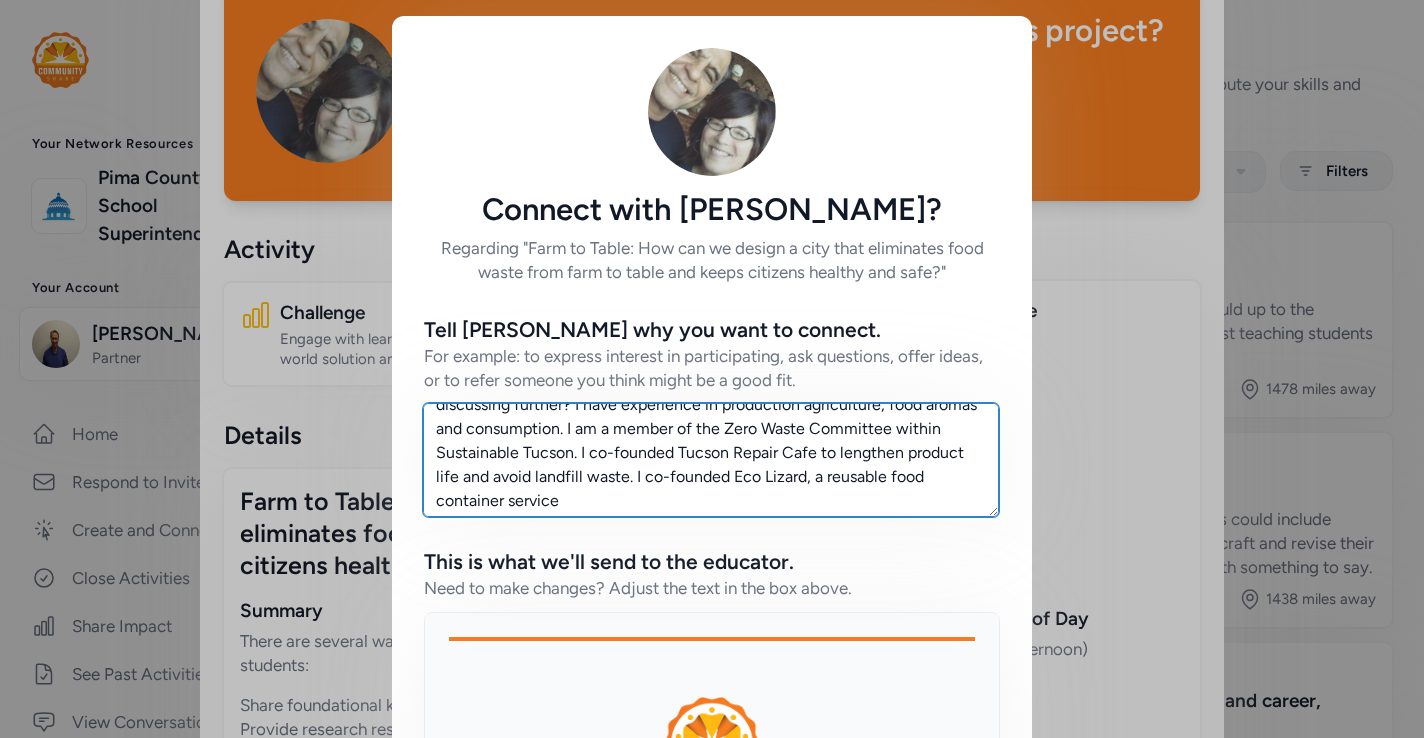 scroll, scrollTop: 38, scrollLeft: 0, axis: vertical 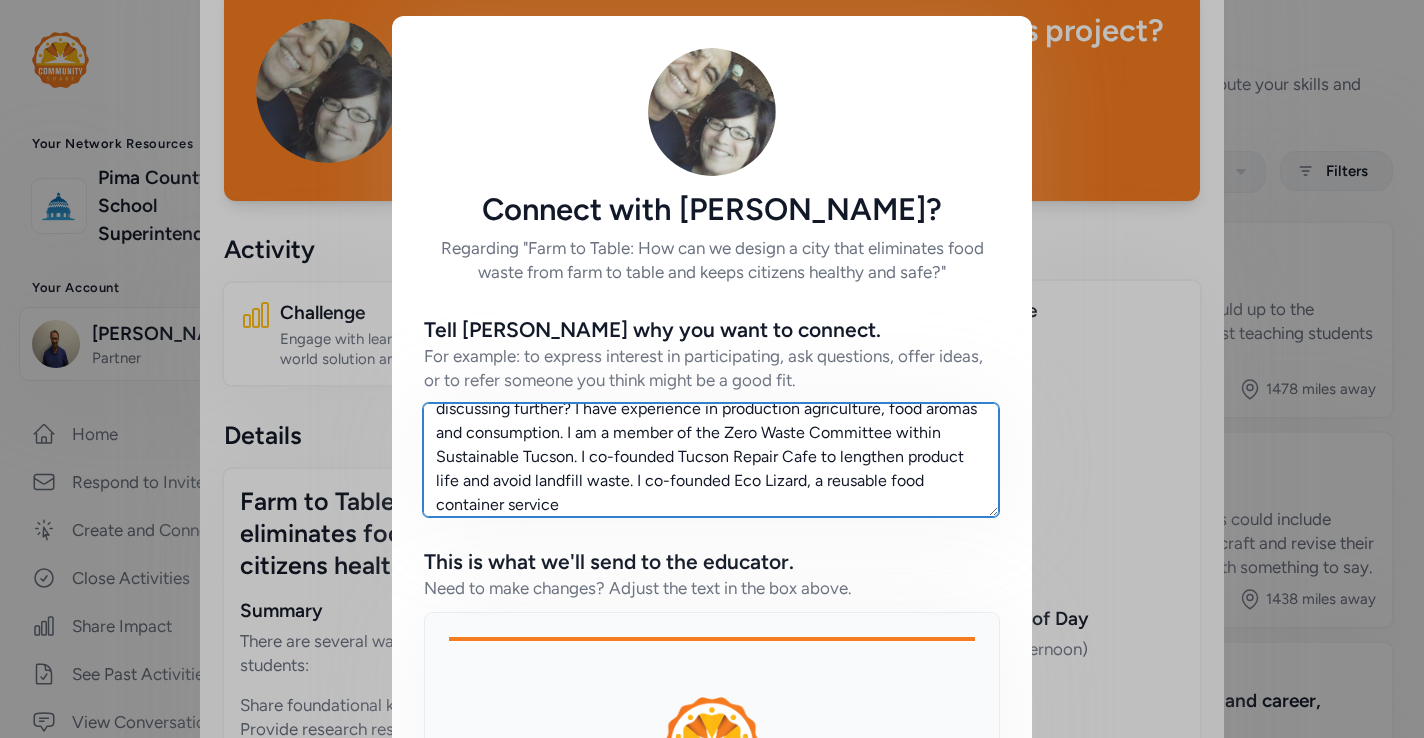 click on "I'm interested in participating in this project. Would you be interested in discussing further? I have experience in production agriculture, food aromas and consumption. I am a member of the Zero Waste Committee within Sustainable Tucson. I co-founded Tucson Repair Cafe to lengthen product life and avoid landfill waste. I co-founded Eco Lizard, a reusable food container service" at bounding box center (711, 460) 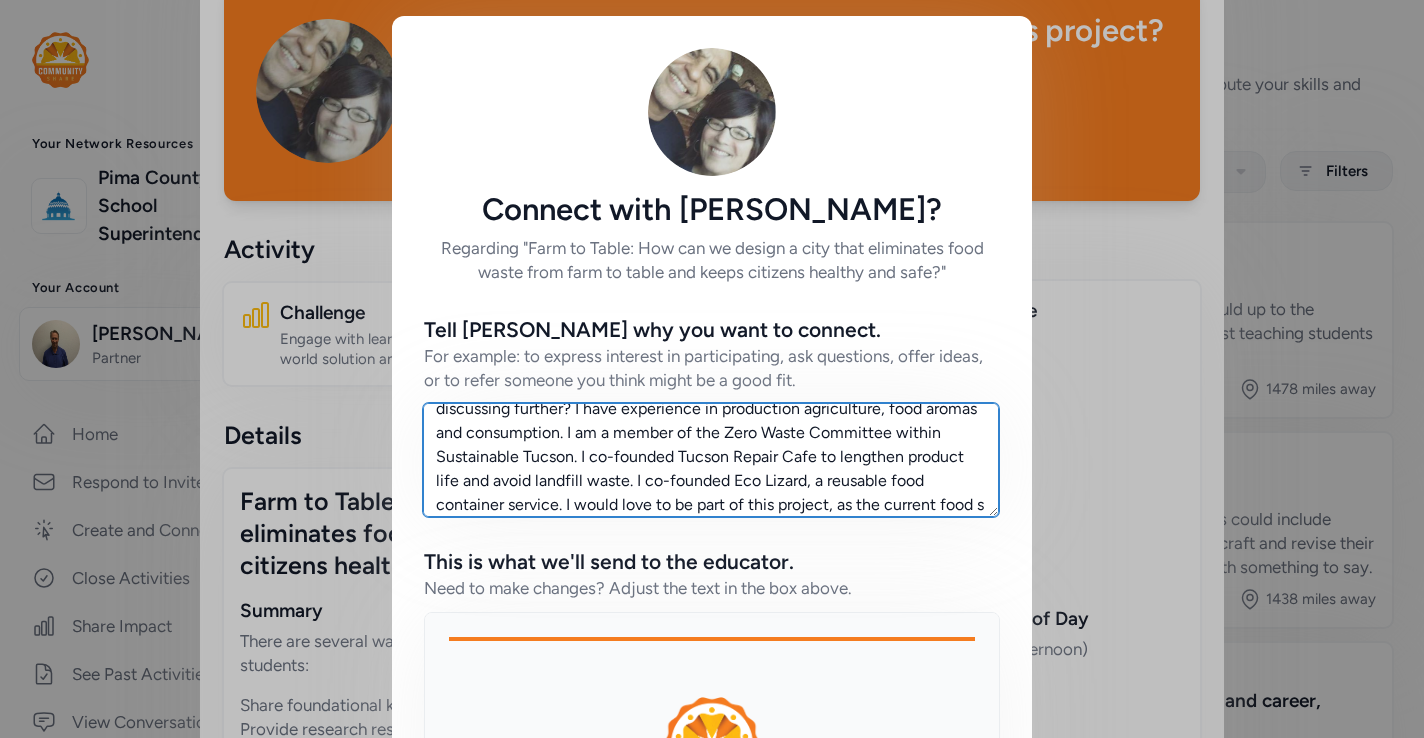 scroll, scrollTop: 62, scrollLeft: 0, axis: vertical 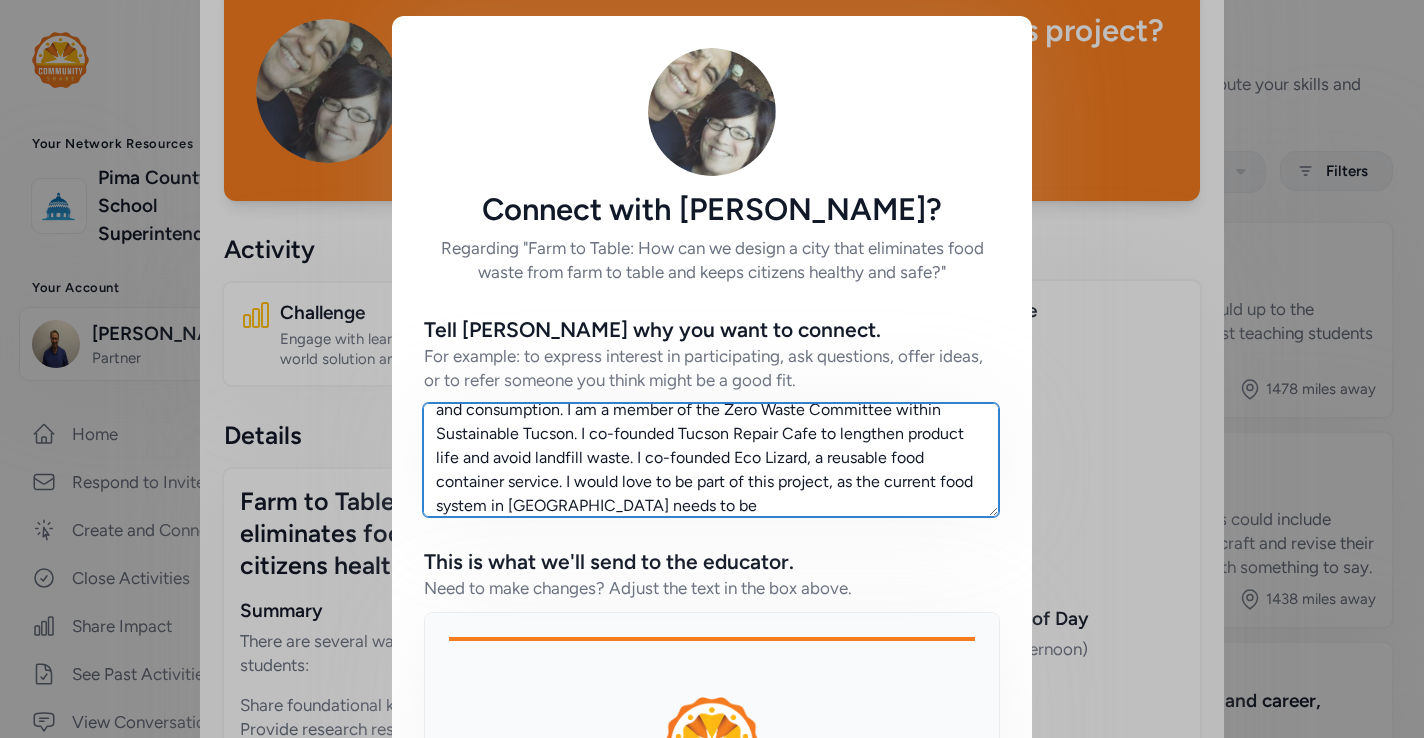 click on "I'm interested in participating in this project. Would you be interested in discussing further? I have experience in production agriculture, food aromas and consumption. I am a member of the Zero Waste Committee within Sustainable Tucson. I co-founded Tucson Repair Cafe to lengthen product life and avoid landfill waste. I co-founded Eco Lizard, a reusable food container service. I would love to be part of this project, as the current food system in [GEOGRAPHIC_DATA] needs to be" at bounding box center [711, 460] 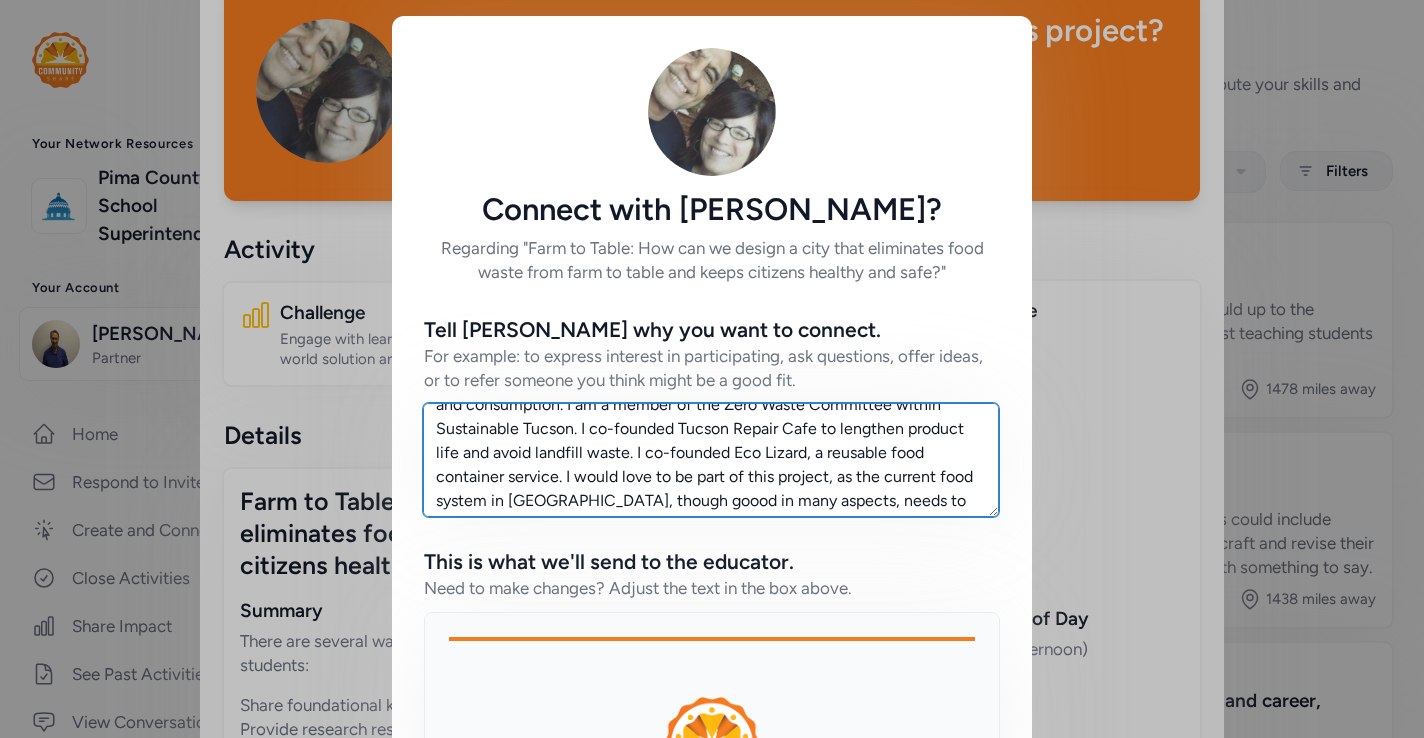 scroll, scrollTop: 63, scrollLeft: 0, axis: vertical 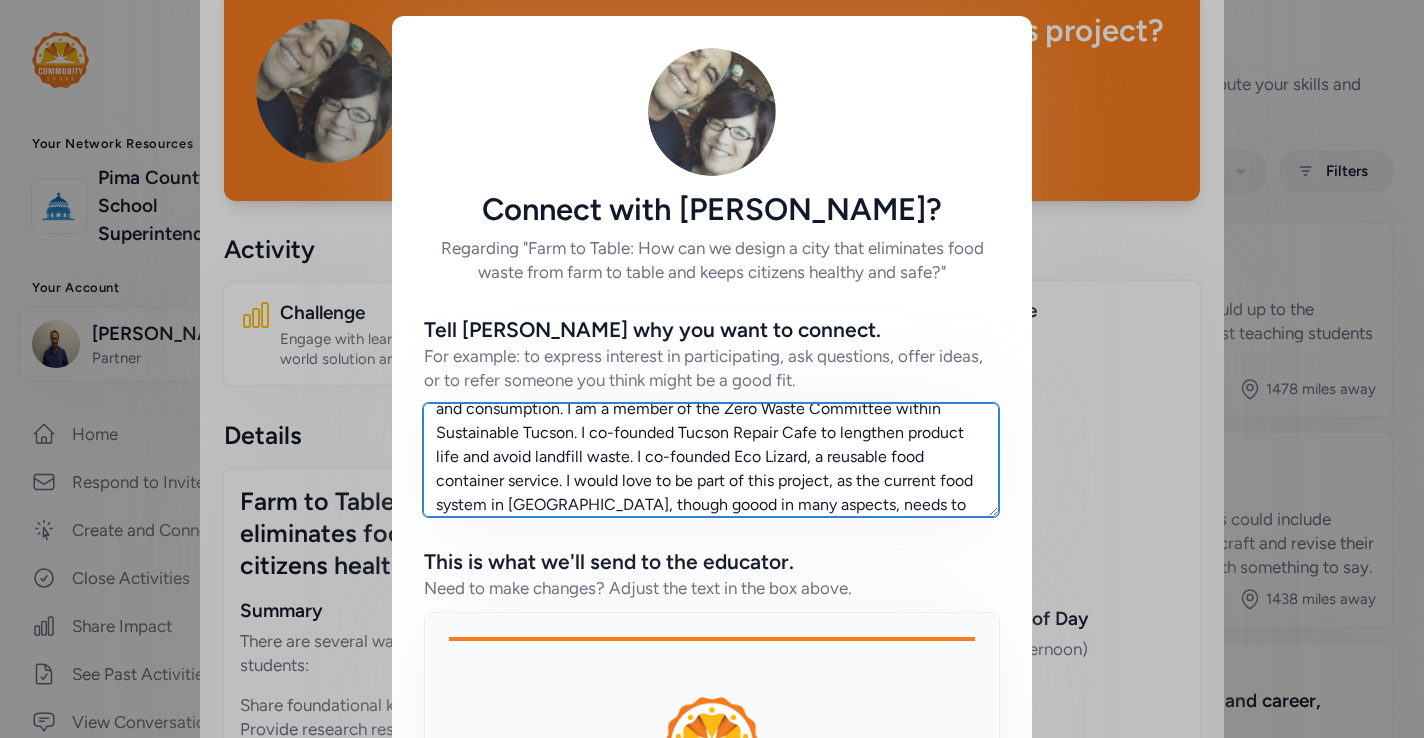 click on "I'm interested in participating in this project. Would you be interested in discussing further? I have experience in production agriculture, food aromas and consumption. I am a member of the Zero Waste Committee within Sustainable Tucson. I co-founded Tucson Repair Cafe to lengthen product life and avoid landfill waste. I co-founded Eco Lizard, a reusable food container service. I would love to be part of this project, as the current food system in [GEOGRAPHIC_DATA], though goood in many aspects, needs to be" at bounding box center [711, 460] 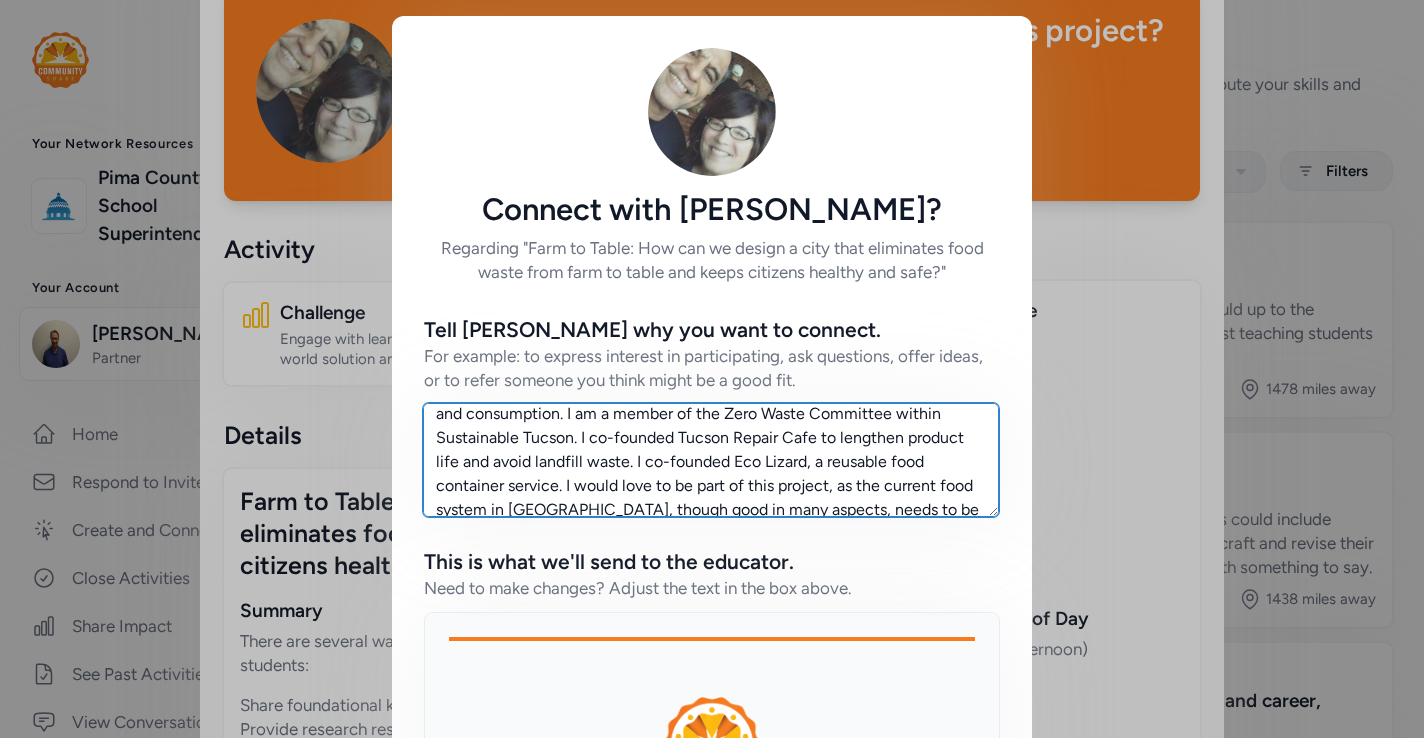 scroll, scrollTop: 72, scrollLeft: 0, axis: vertical 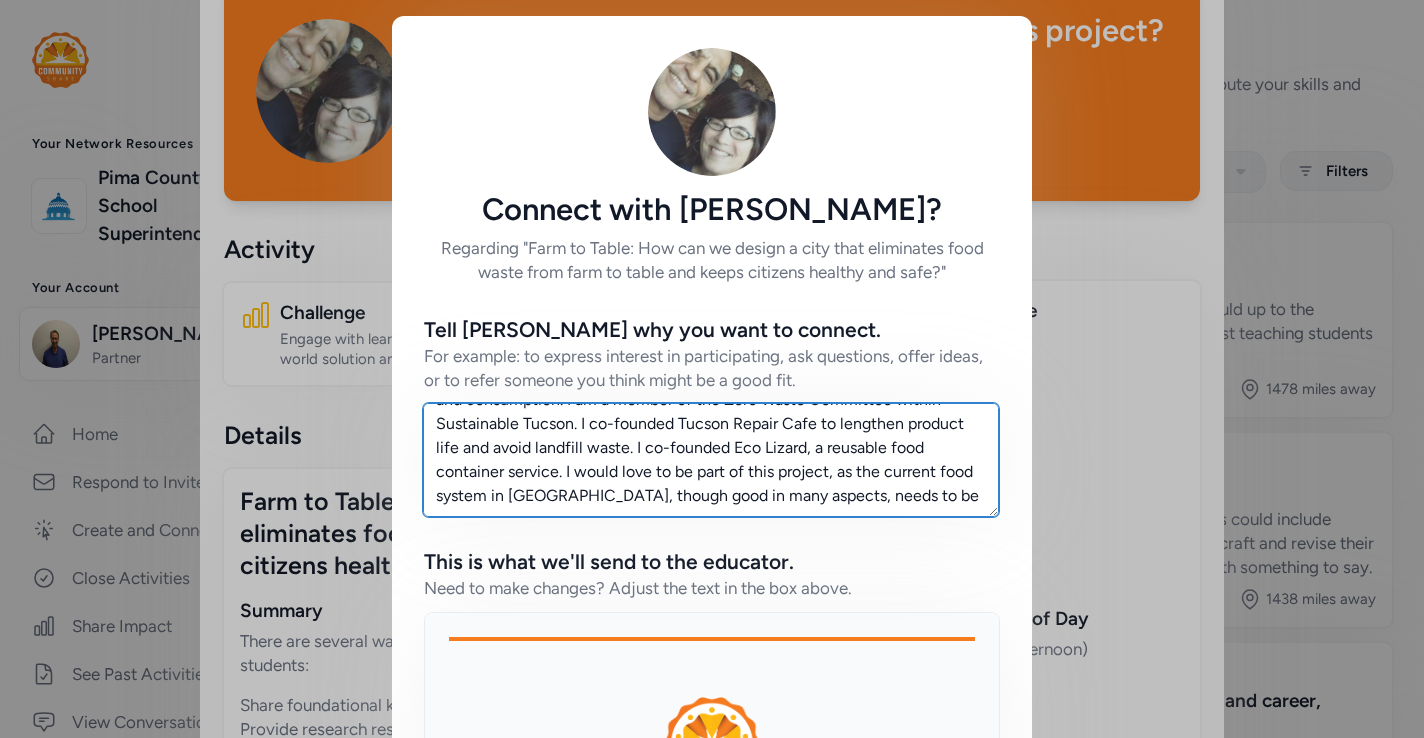 drag, startPoint x: 874, startPoint y: 496, endPoint x: 792, endPoint y: 499, distance: 82.05486 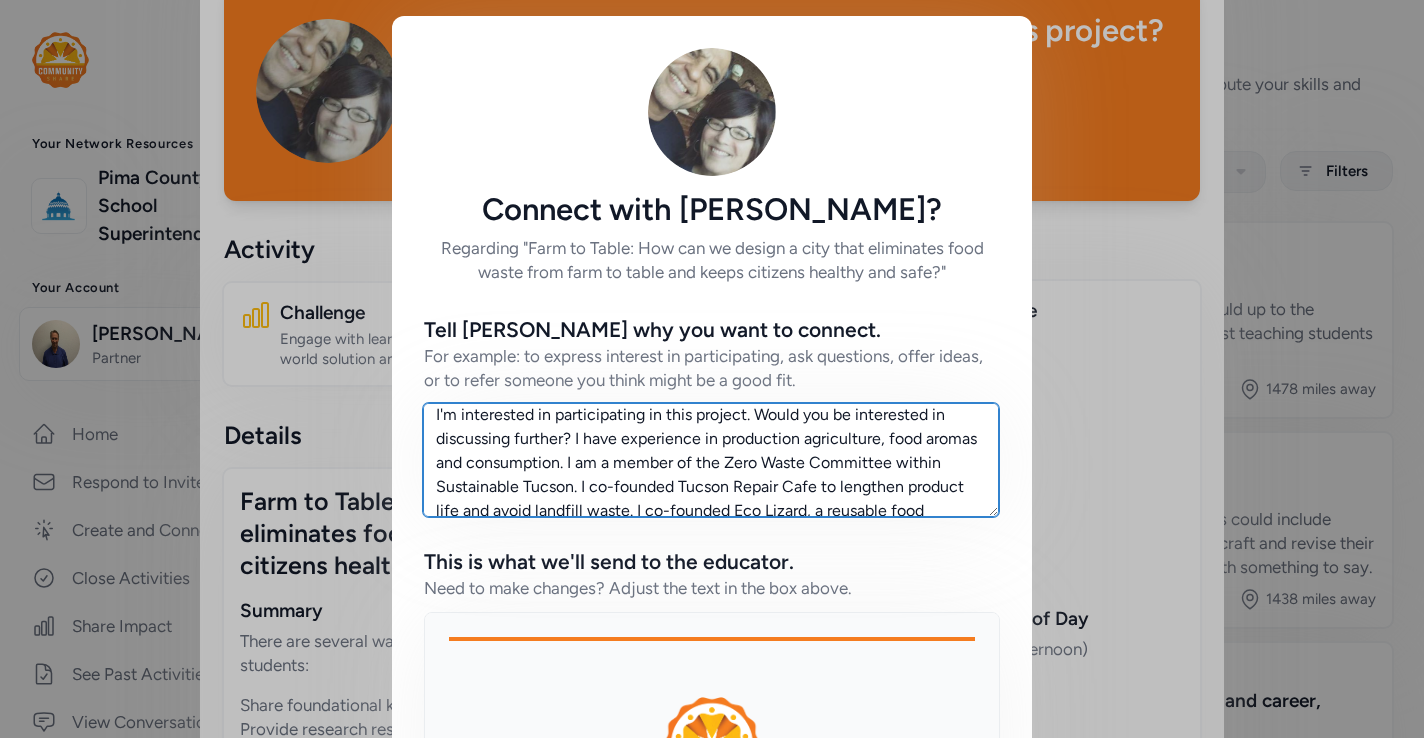scroll, scrollTop: 0, scrollLeft: 0, axis: both 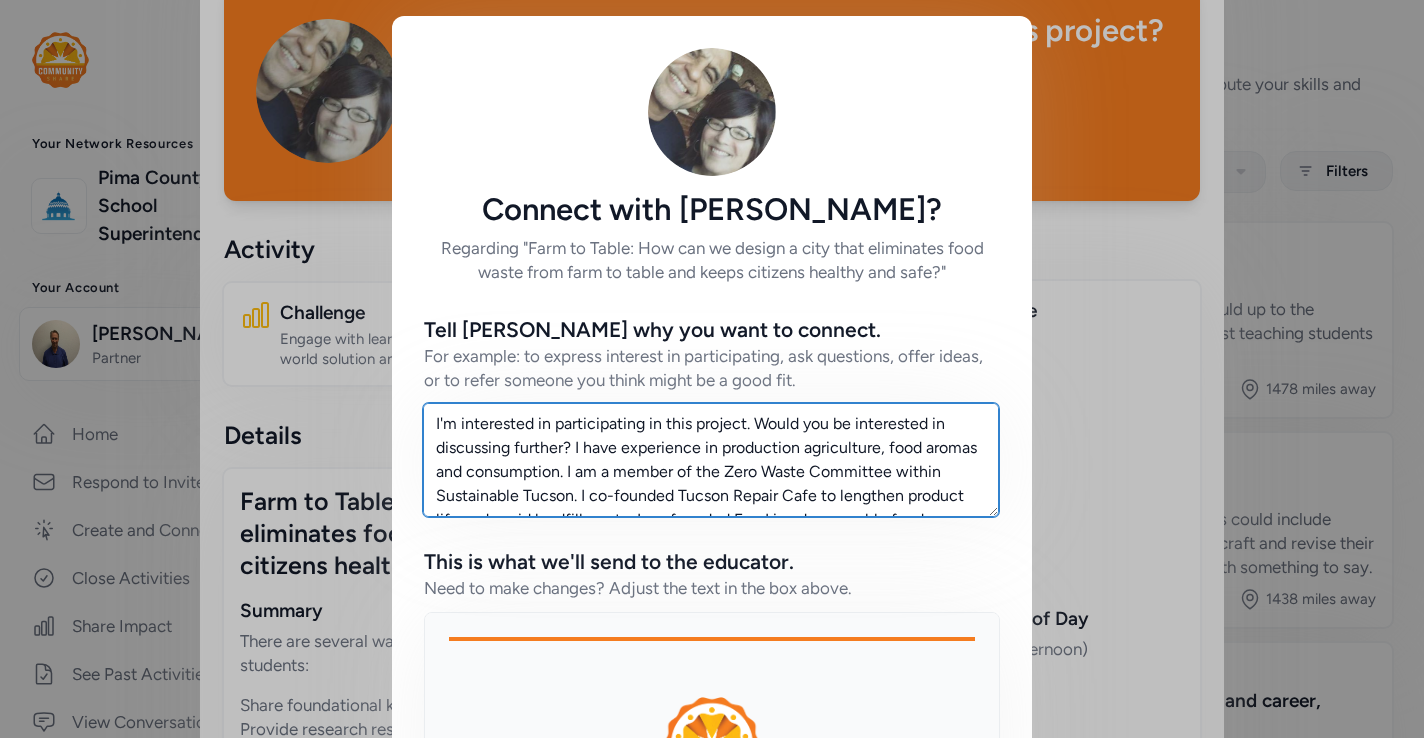 click on "I'm interested in participating in this project. Would you be interested in discussing further? I have experience in production agriculture, food aromas and consumption. I am a member of the Zero Waste Committee within Sustainable Tucson. I co-founded Tucson Repair Cafe to lengthen product life and avoid landfill waste. I co-founded Eco Lizard, a reusable food container service. I would love to be part of this project, as the current food system in [GEOGRAPHIC_DATA], though good in many aspects, still has waste and affordability issues that need examination." at bounding box center (711, 460) 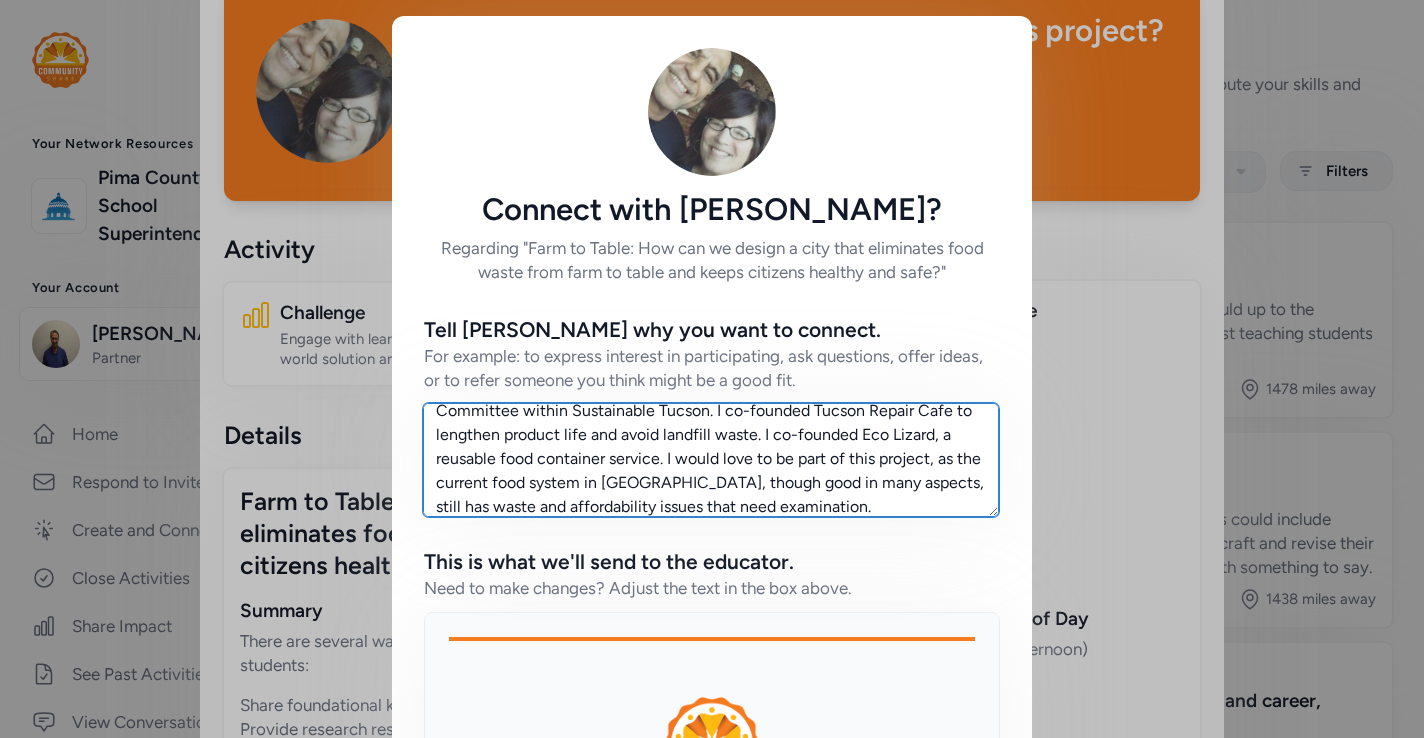 scroll, scrollTop: 96, scrollLeft: 0, axis: vertical 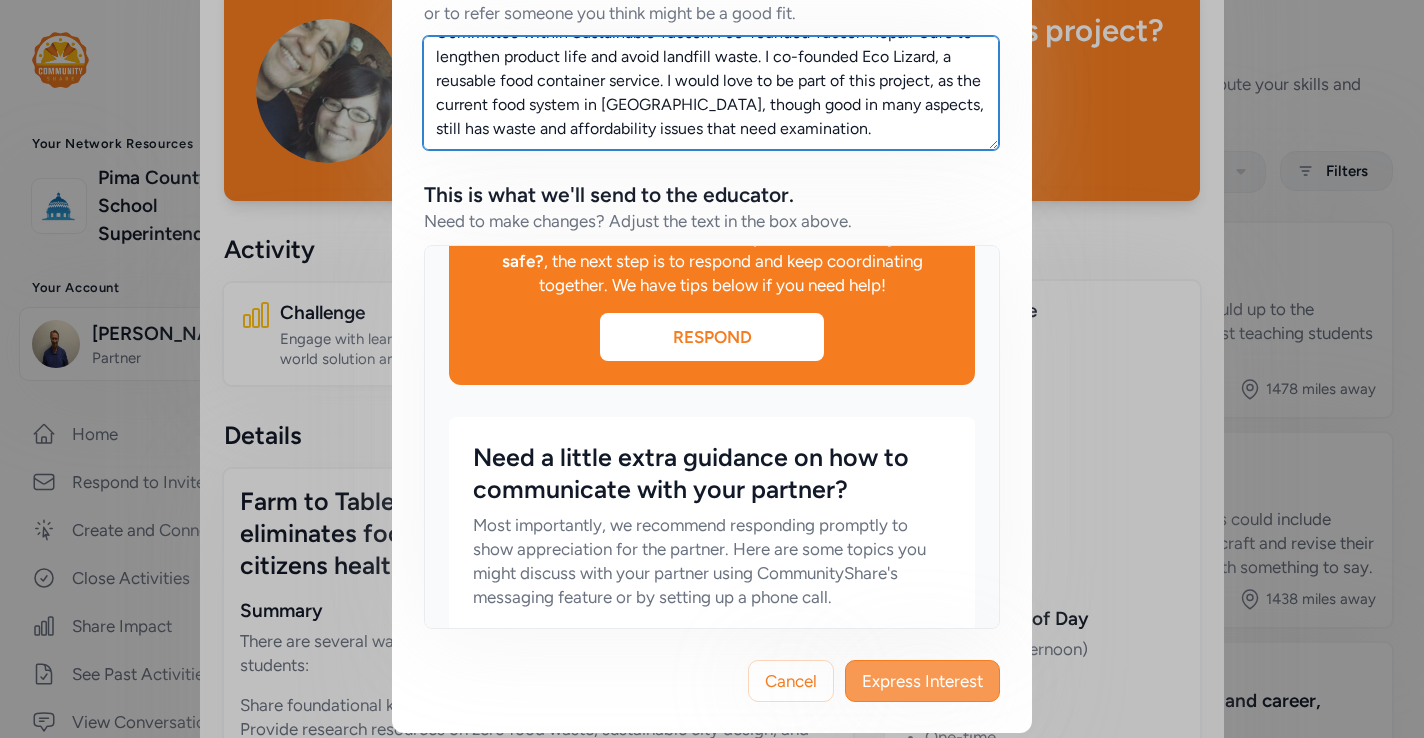 type on "I'm interested in participating in this project. Would you be interested in discussing further? I have experience in production agriculture, food aromas and consumption, and food event planning. I am a member of the Zero Waste Committee within Sustainable Tucson. I co-founded Tucson Repair Cafe to lengthen product life and avoid landfill waste. I co-founded Eco Lizard, a reusable food container service. I would love to be part of this project, as the current food system in [GEOGRAPHIC_DATA], though good in many aspects, still has waste and affordability issues that need examination." 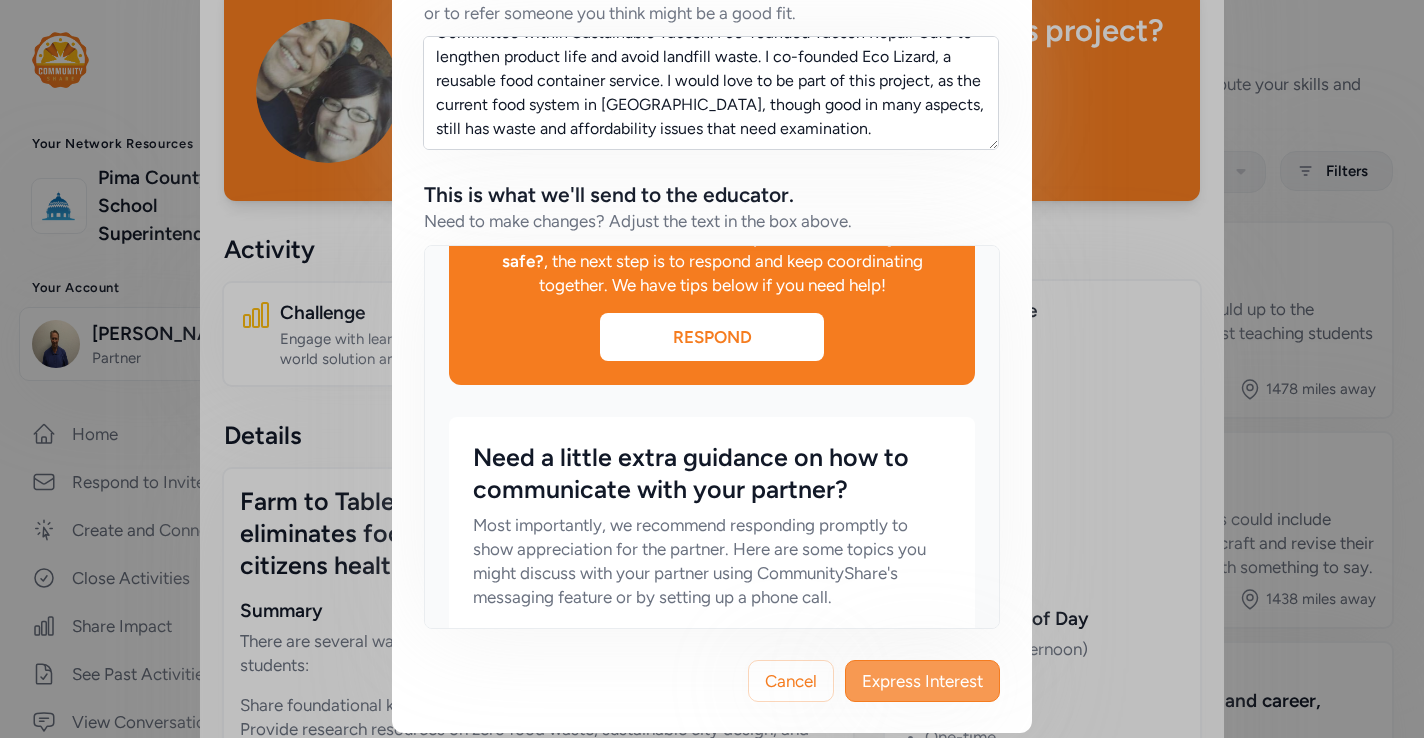 click on "Express Interest" at bounding box center [922, 681] 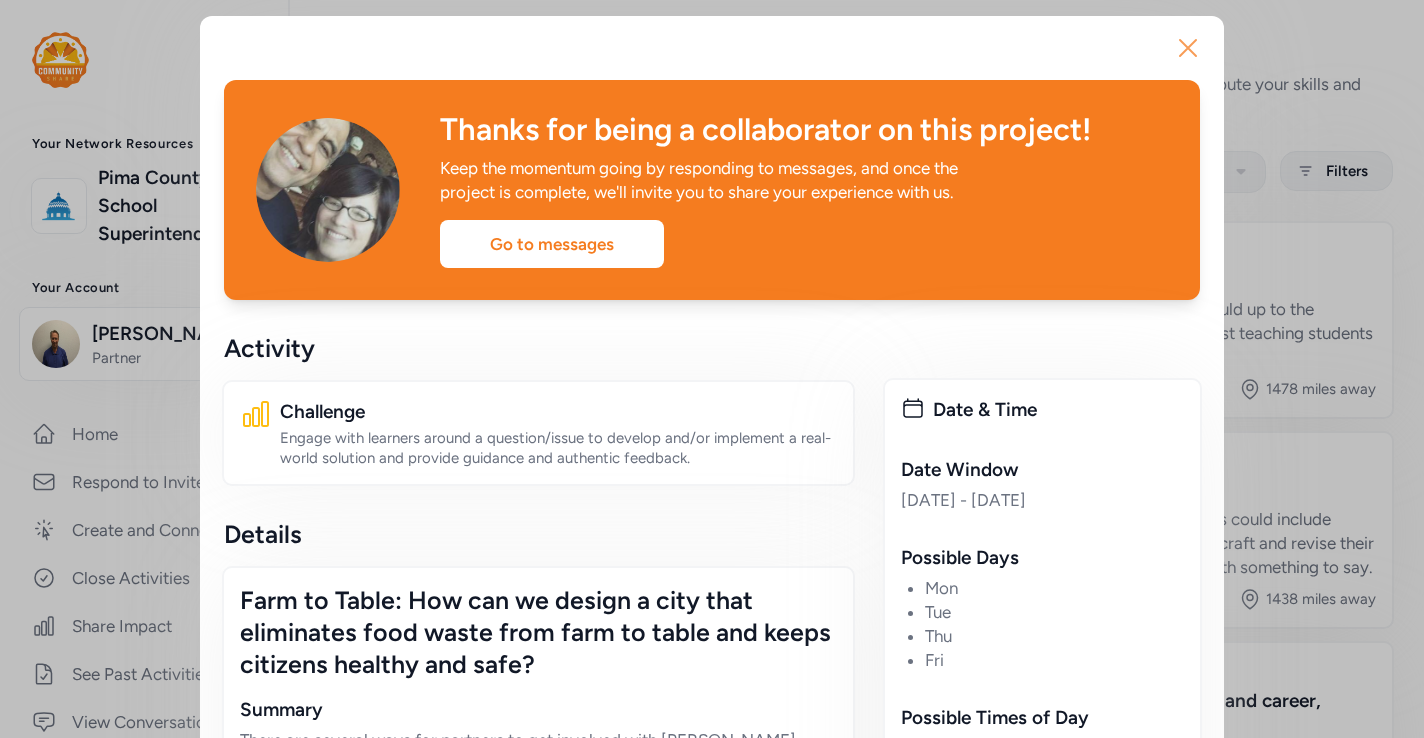 scroll, scrollTop: 9, scrollLeft: 0, axis: vertical 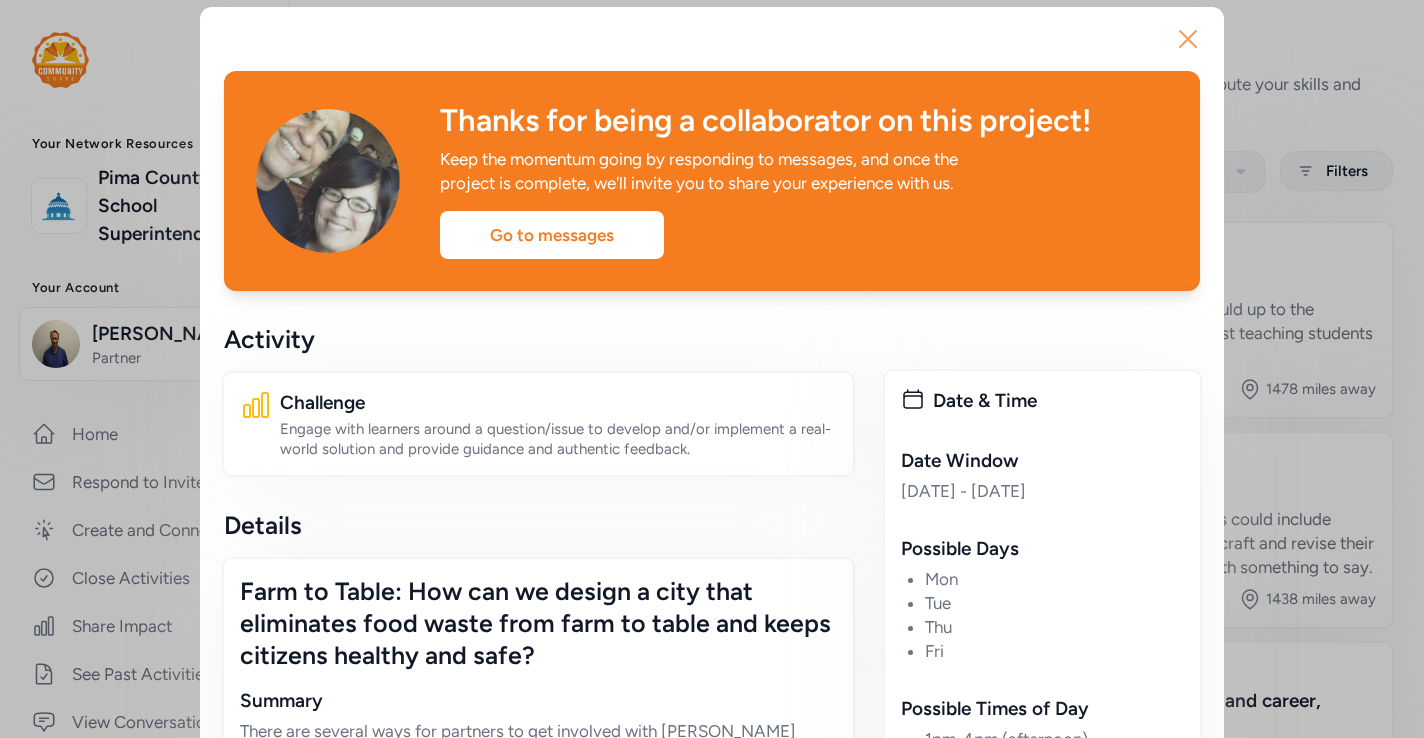 click 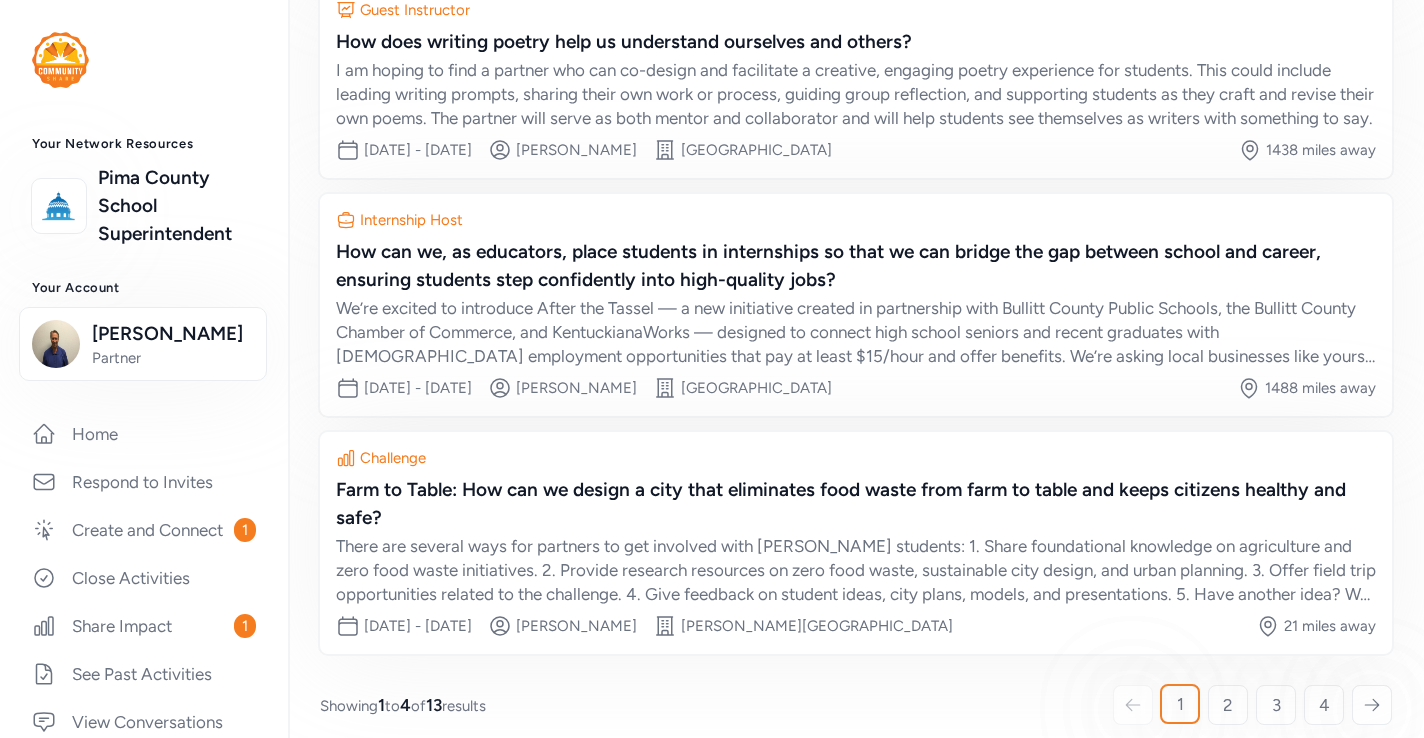 scroll, scrollTop: 468, scrollLeft: 0, axis: vertical 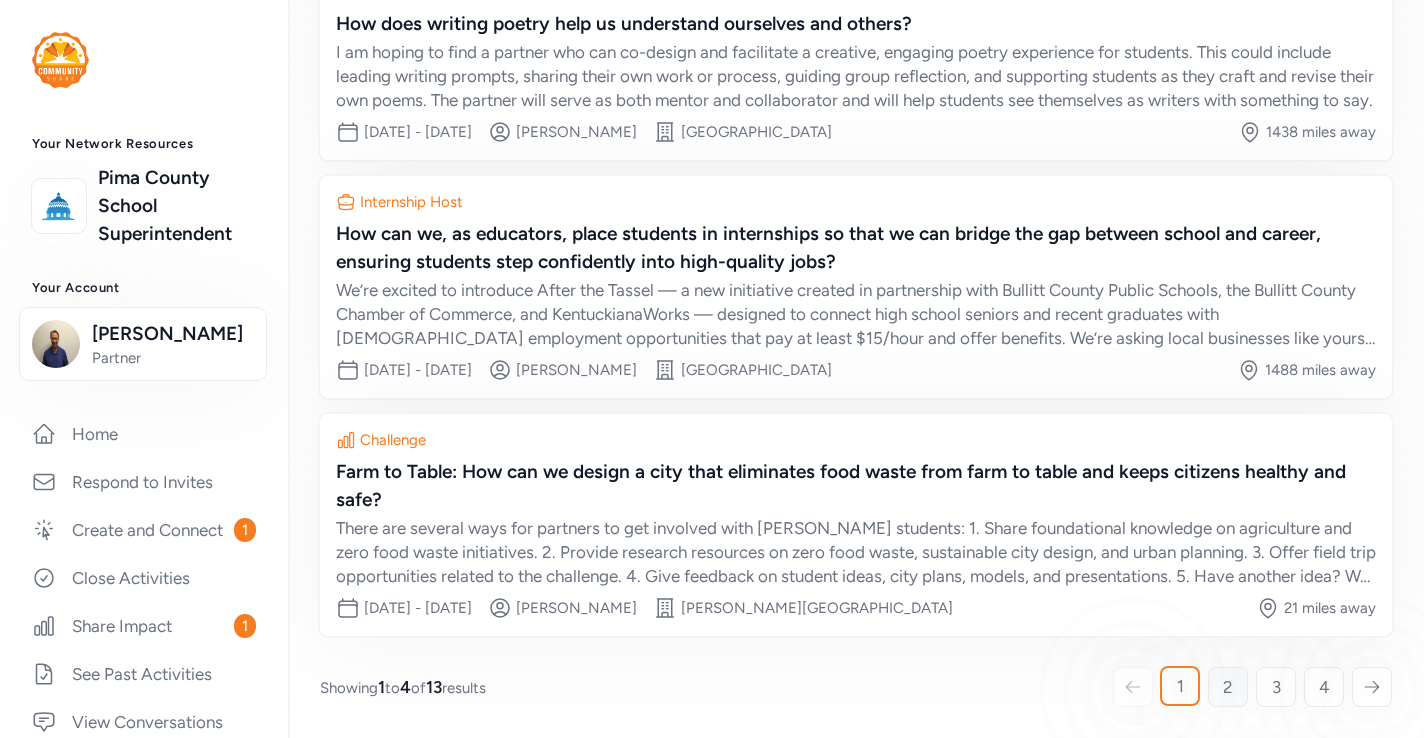 click on "2" at bounding box center (1228, 687) 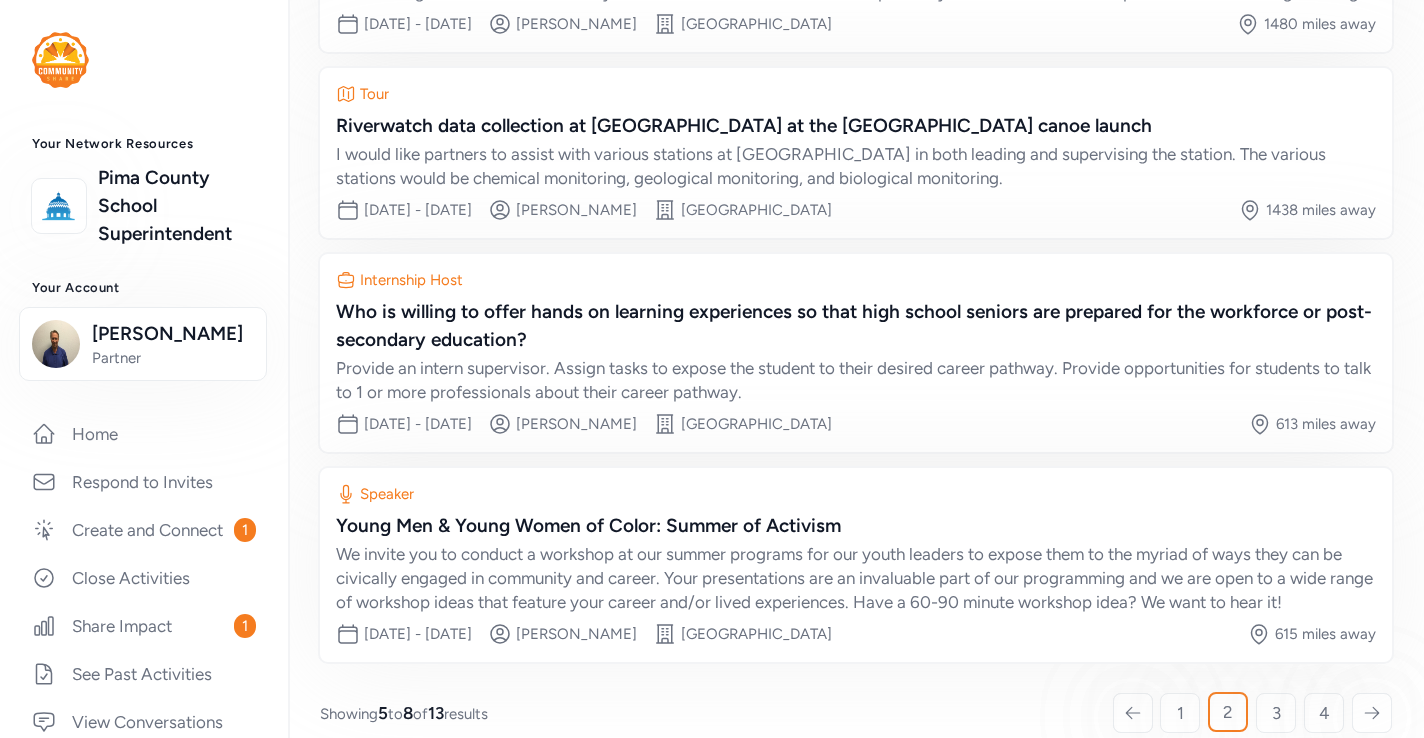 scroll, scrollTop: 420, scrollLeft: 0, axis: vertical 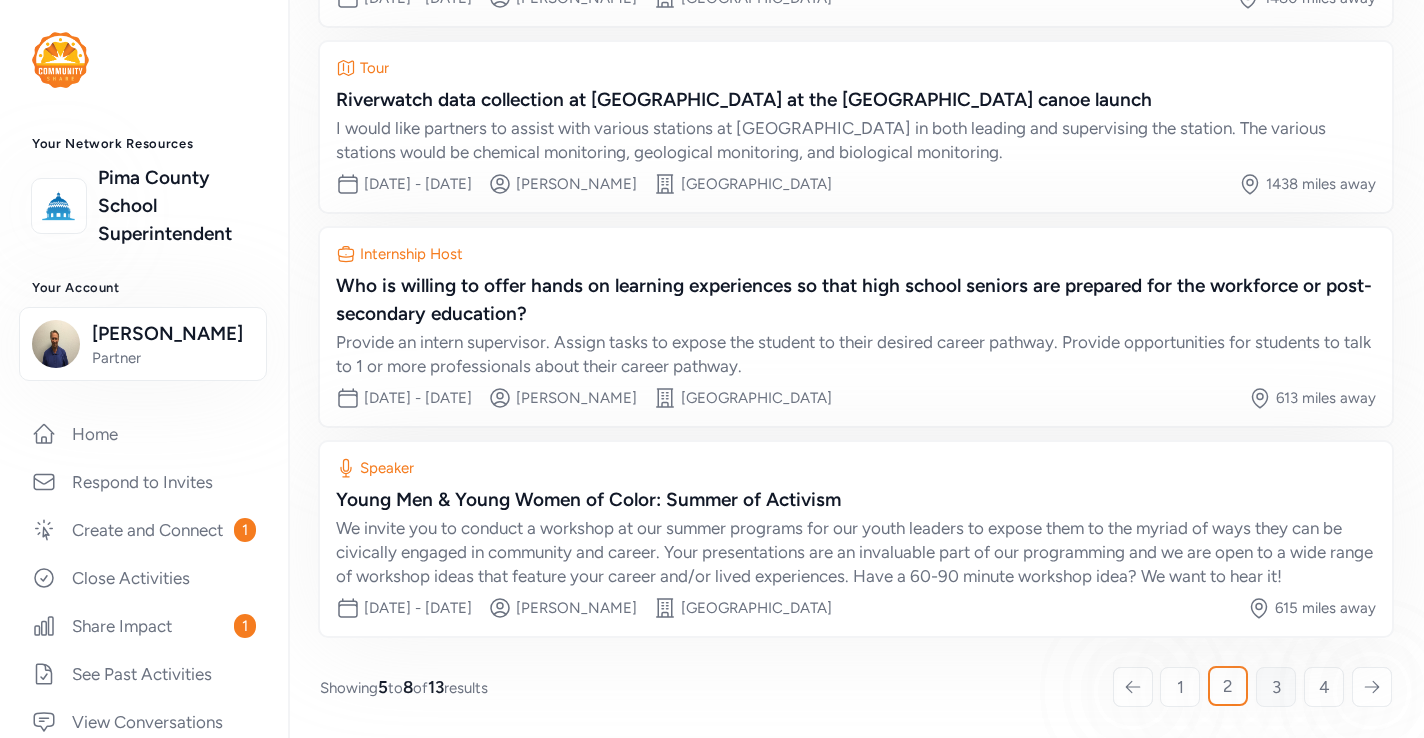 click on "3" at bounding box center [1276, 687] 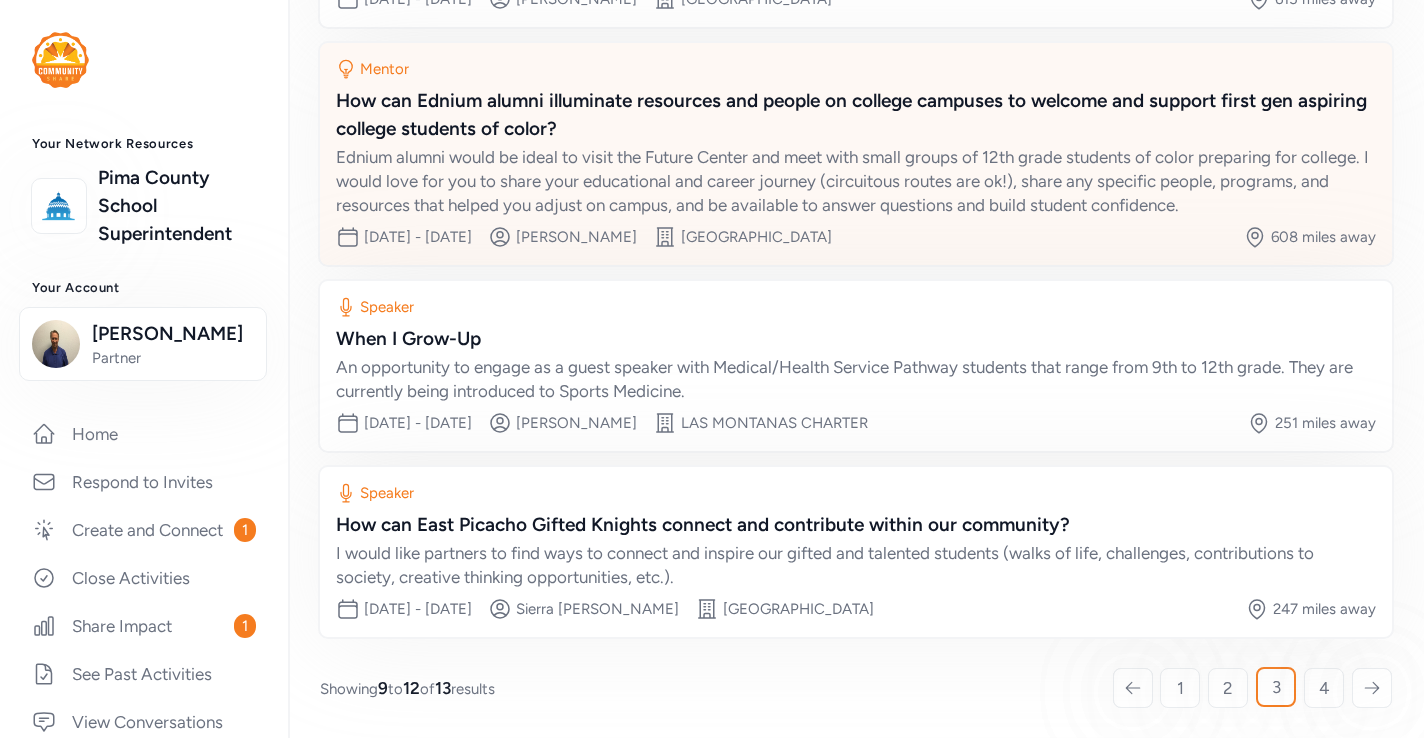 scroll, scrollTop: 392, scrollLeft: 0, axis: vertical 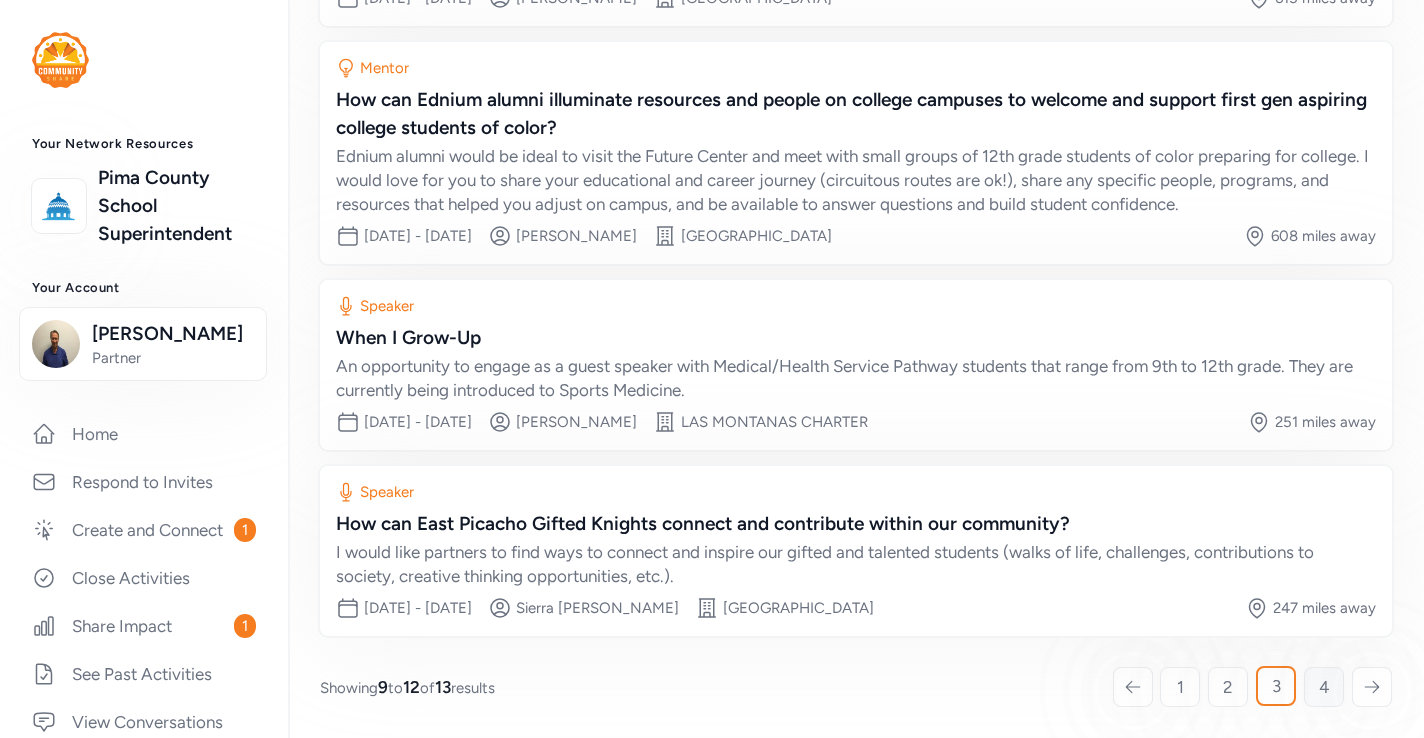 click on "4" at bounding box center [1324, 687] 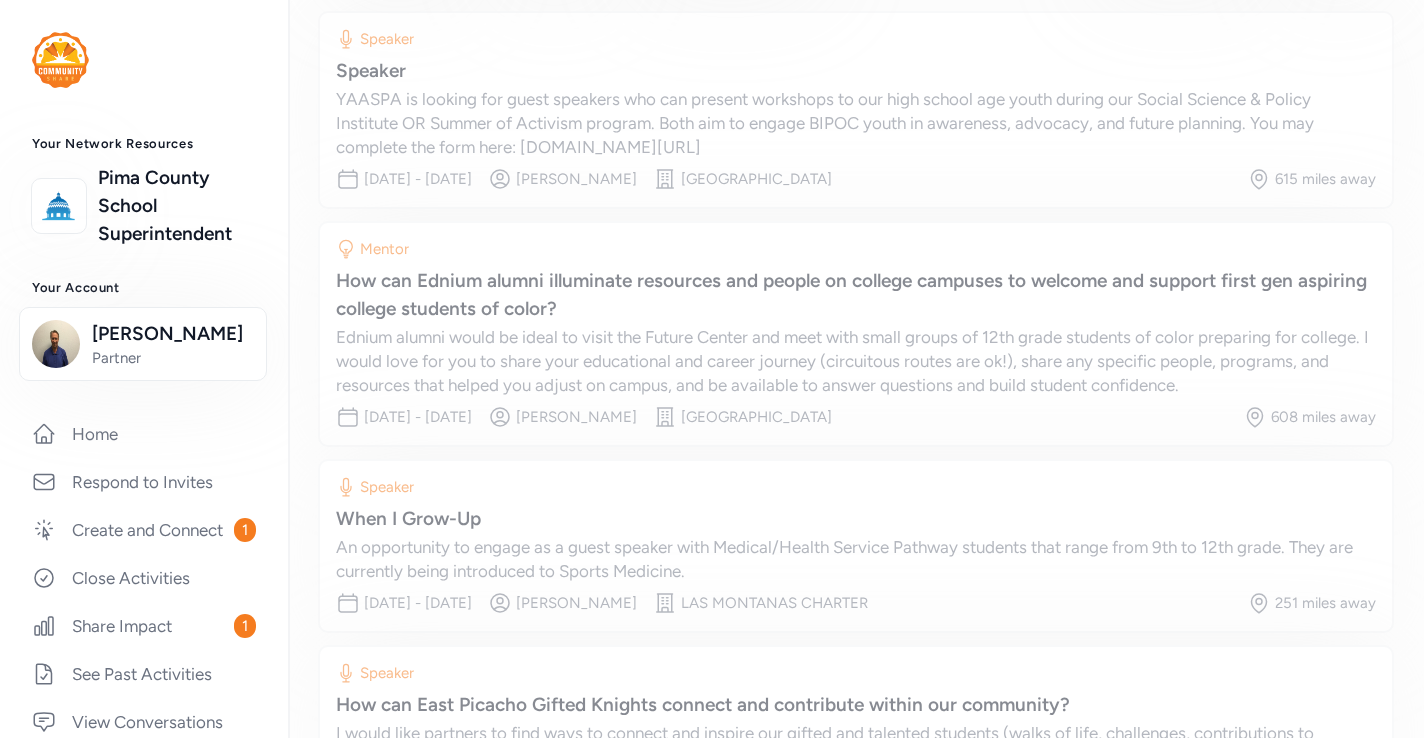 scroll, scrollTop: 0, scrollLeft: 0, axis: both 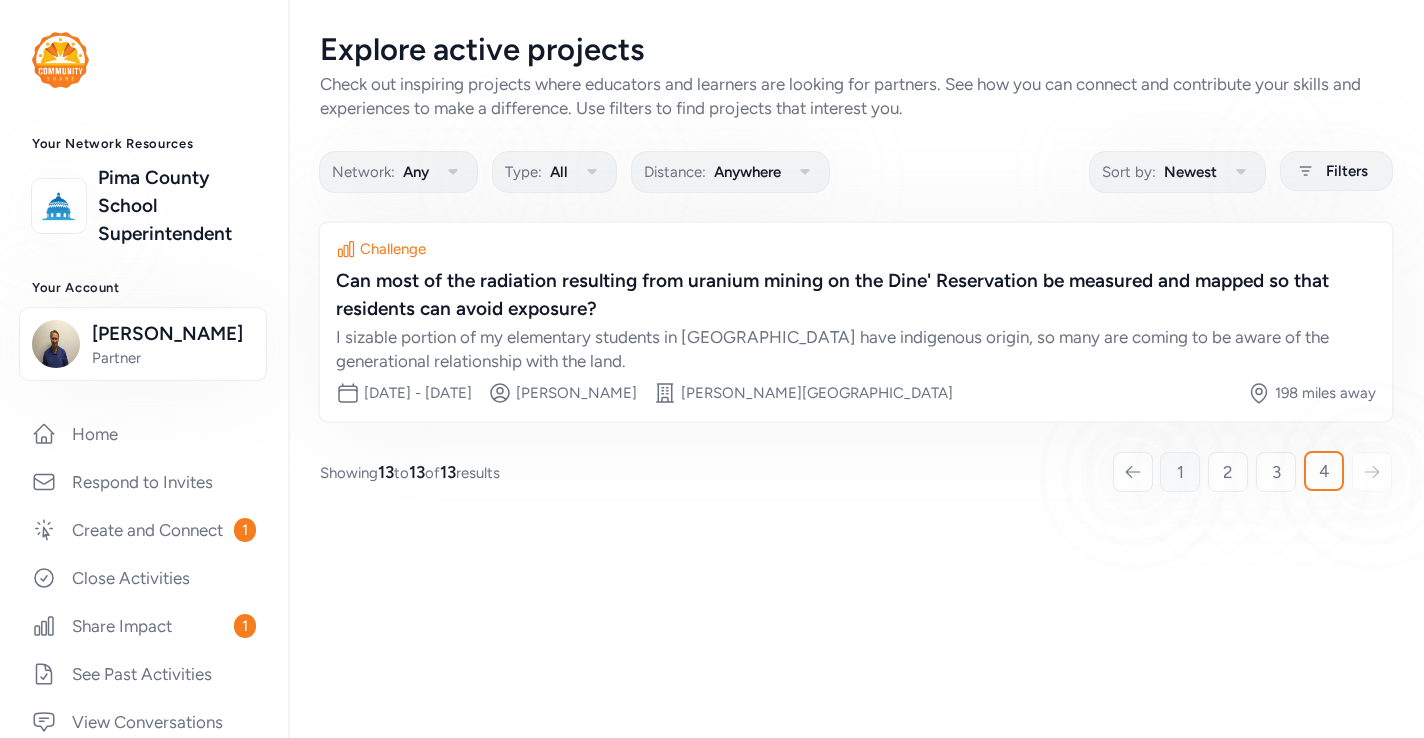 click on "1" at bounding box center [1180, 472] 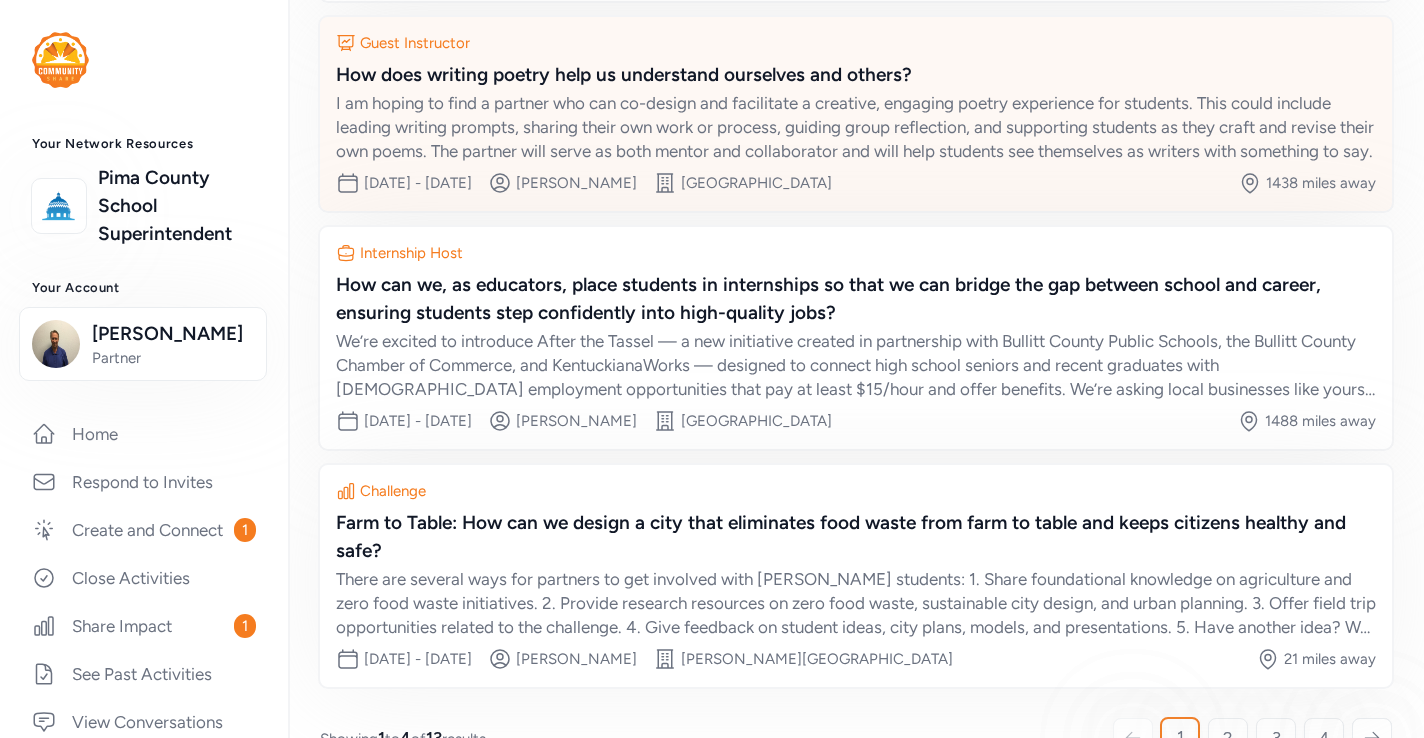 scroll, scrollTop: 426, scrollLeft: 0, axis: vertical 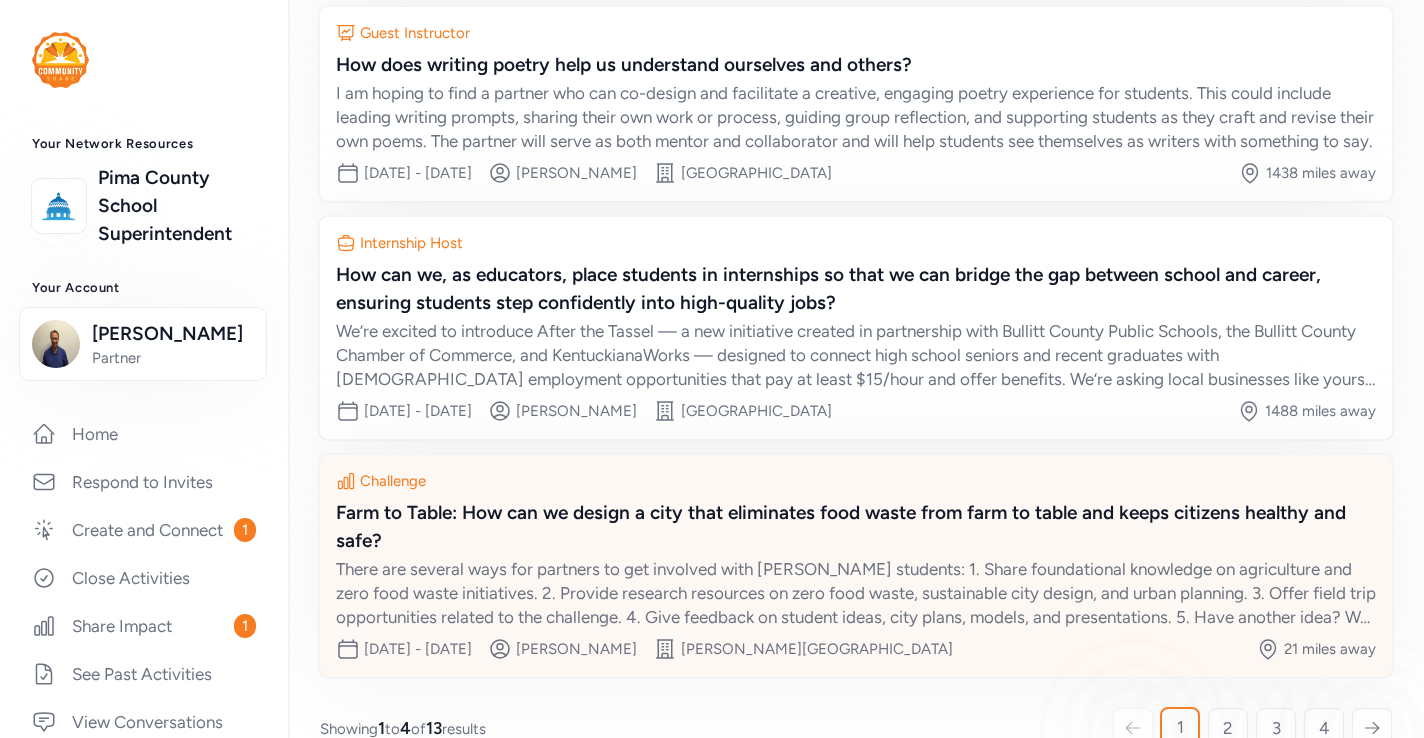 click on "[PERSON_NAME][GEOGRAPHIC_DATA]" at bounding box center (817, 649) 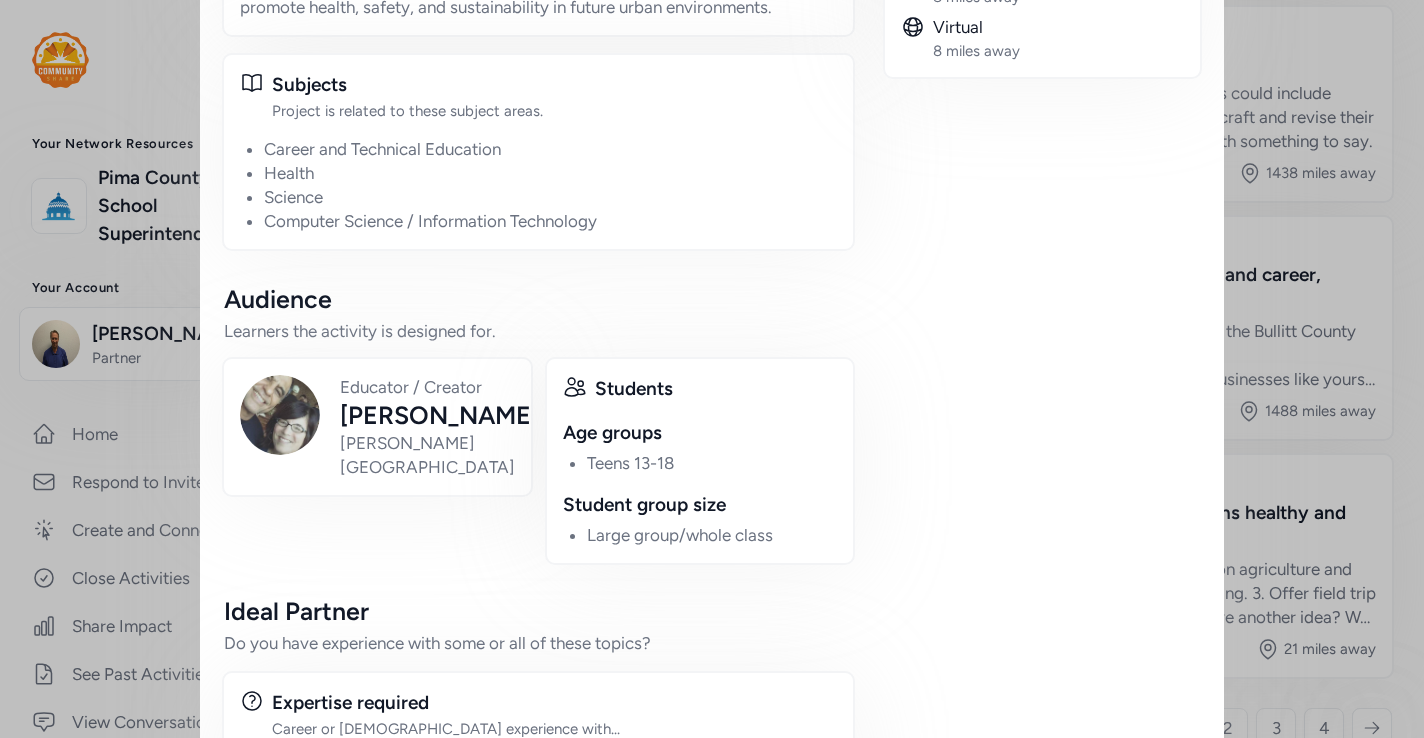 scroll, scrollTop: 1111, scrollLeft: 0, axis: vertical 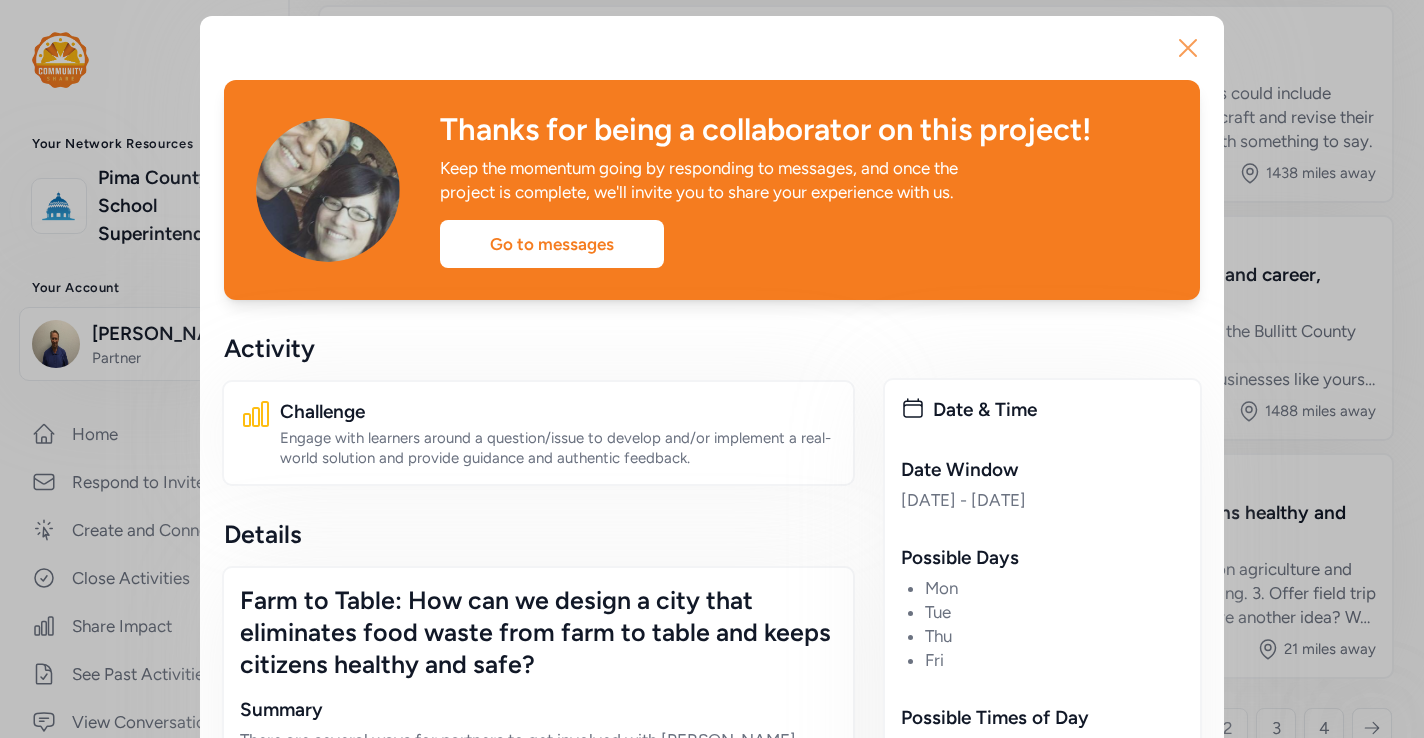 click 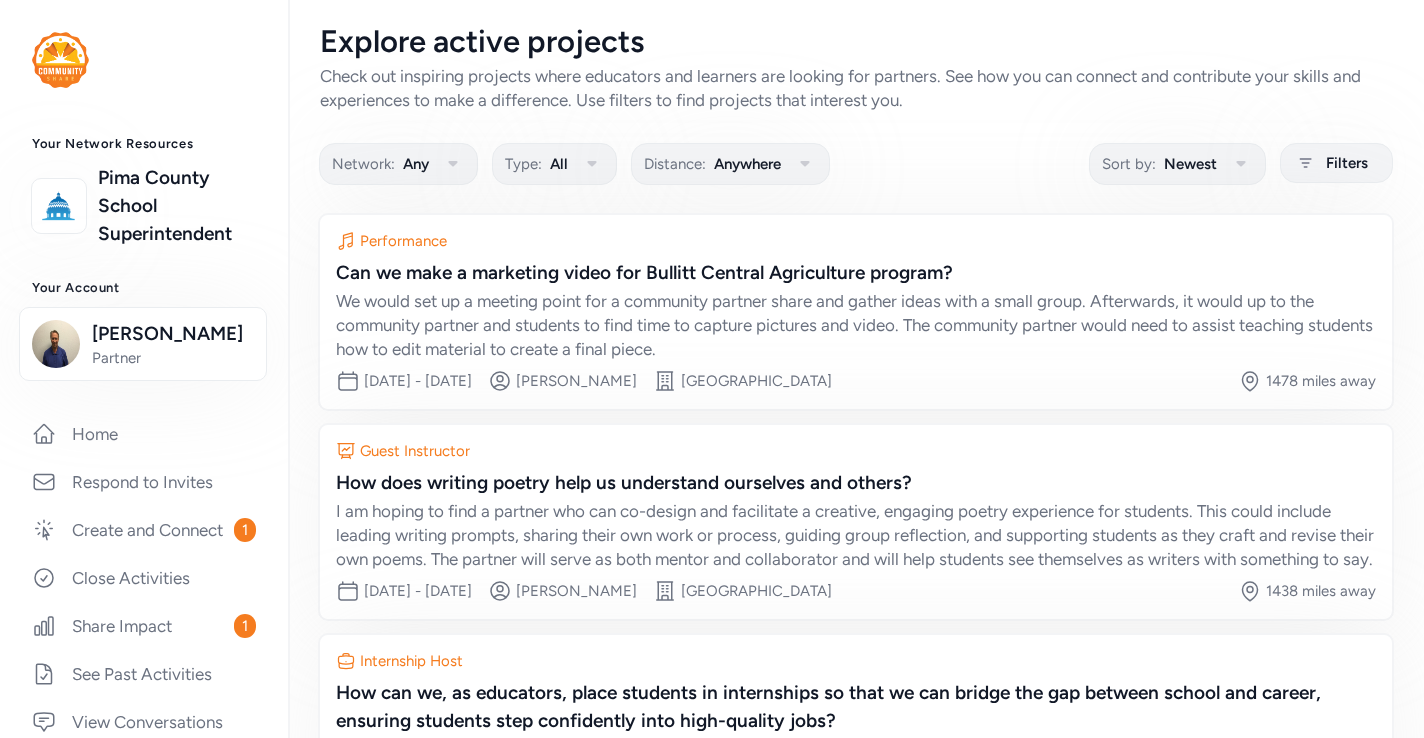 scroll, scrollTop: 0, scrollLeft: 0, axis: both 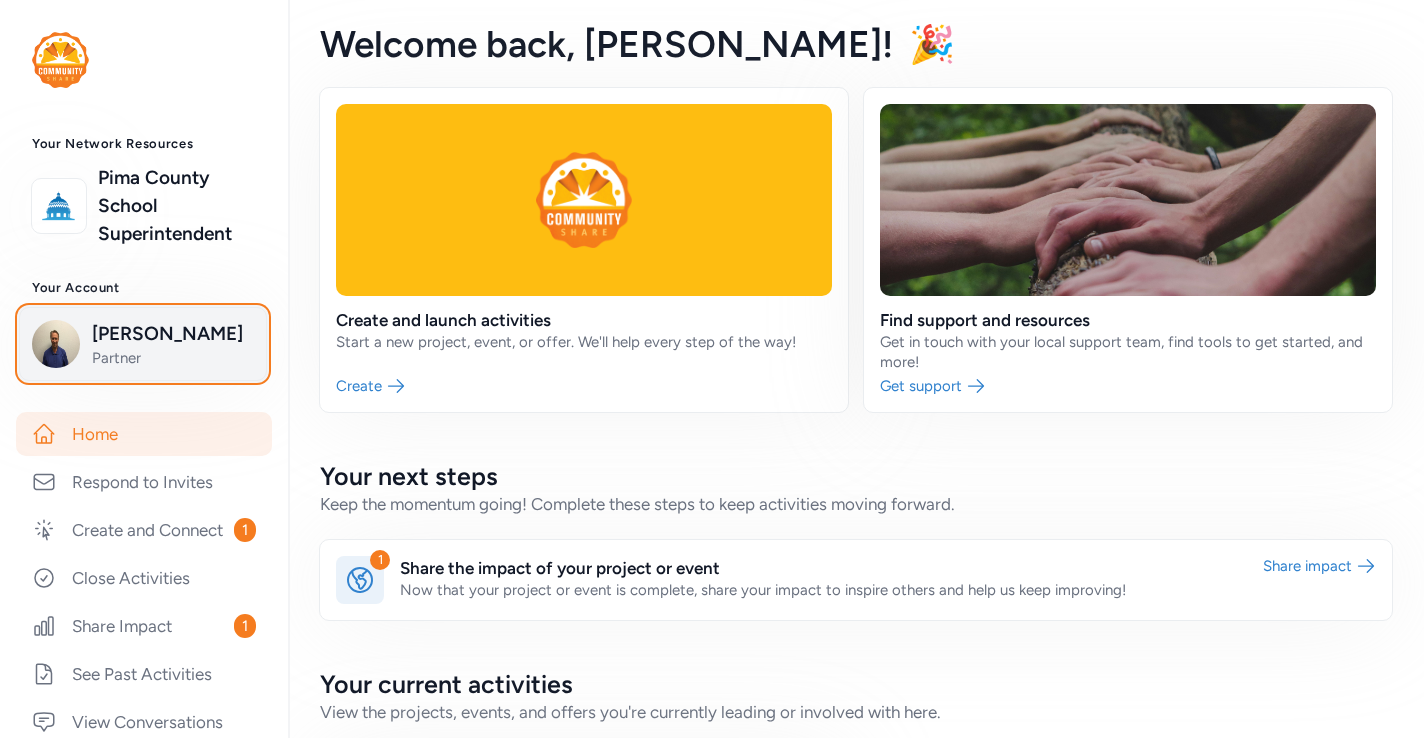 click on "[PERSON_NAME]" at bounding box center [173, 334] 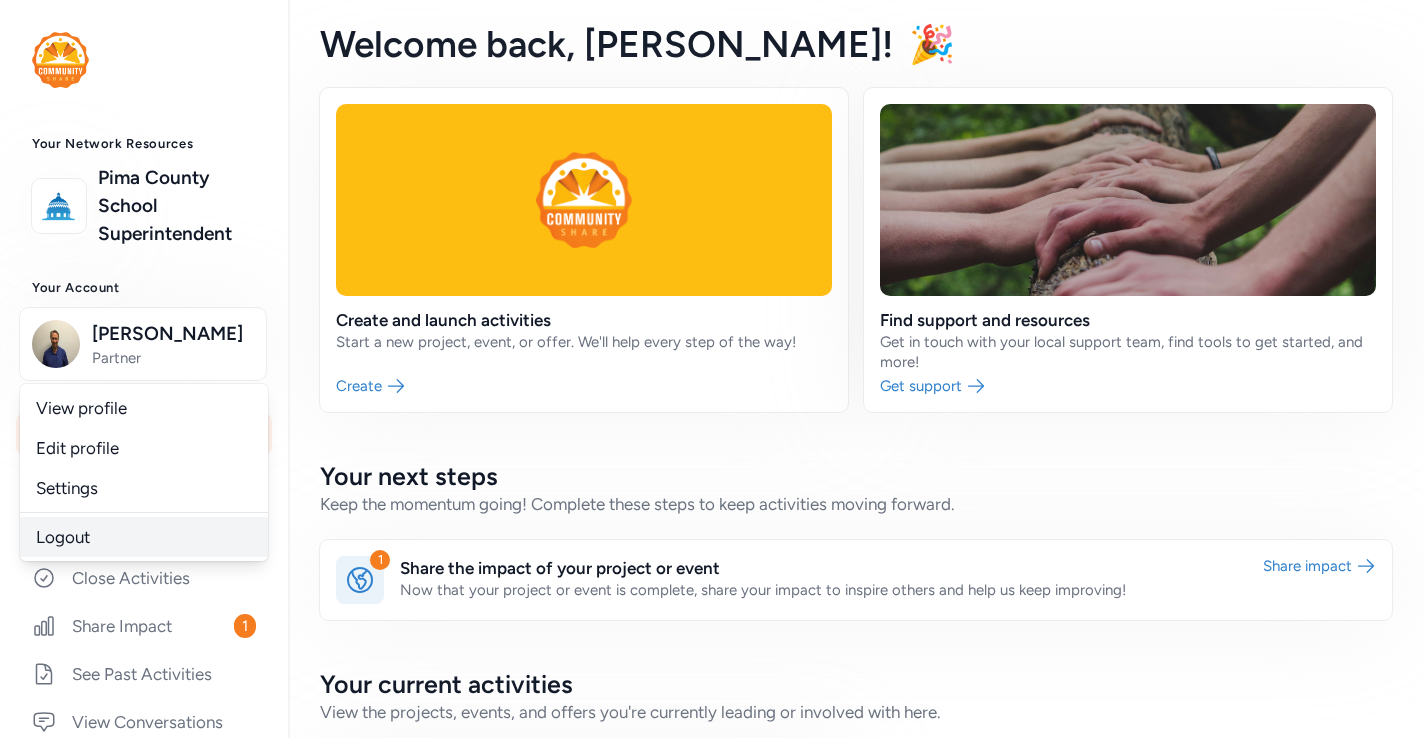 click on "Logout" at bounding box center (144, 537) 